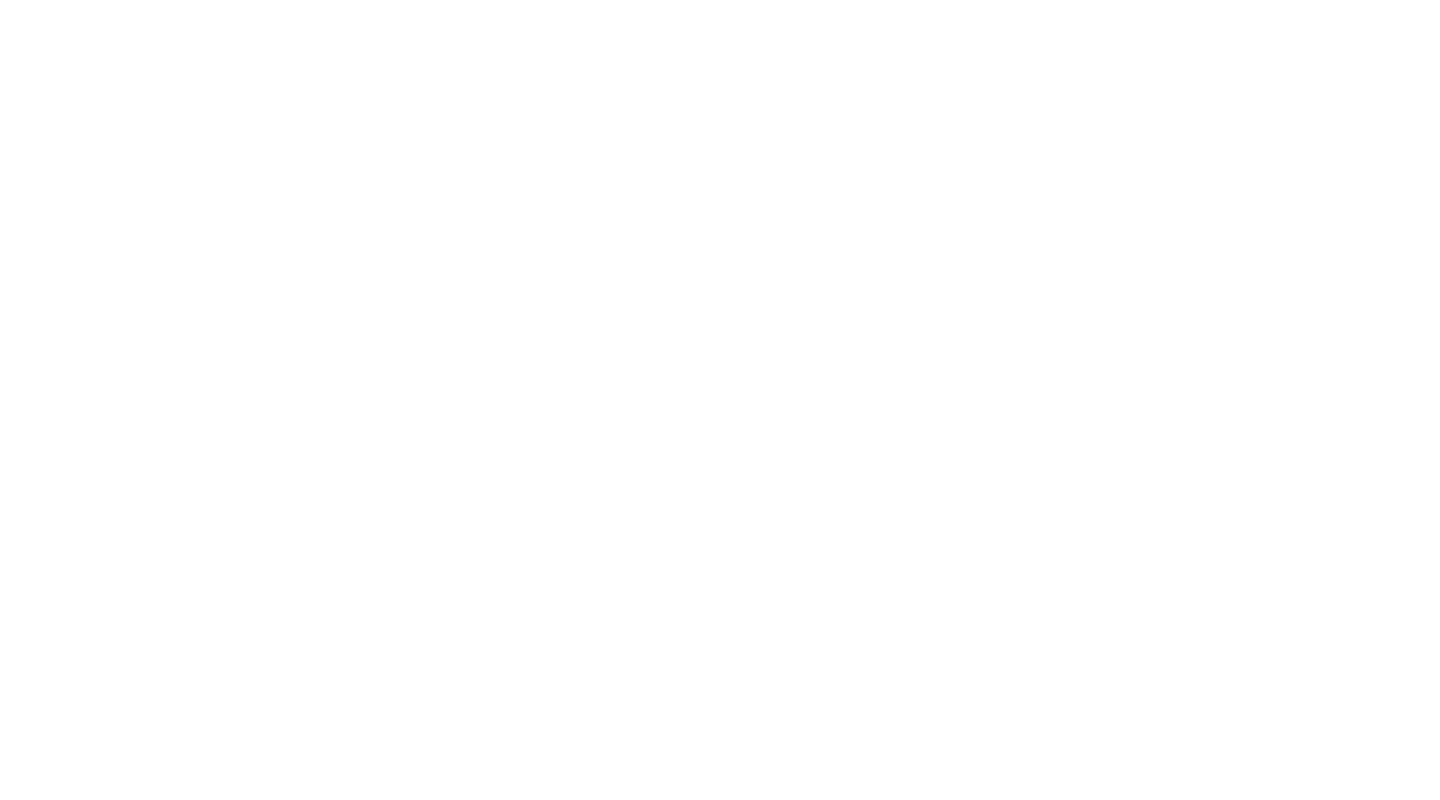 scroll, scrollTop: 0, scrollLeft: 0, axis: both 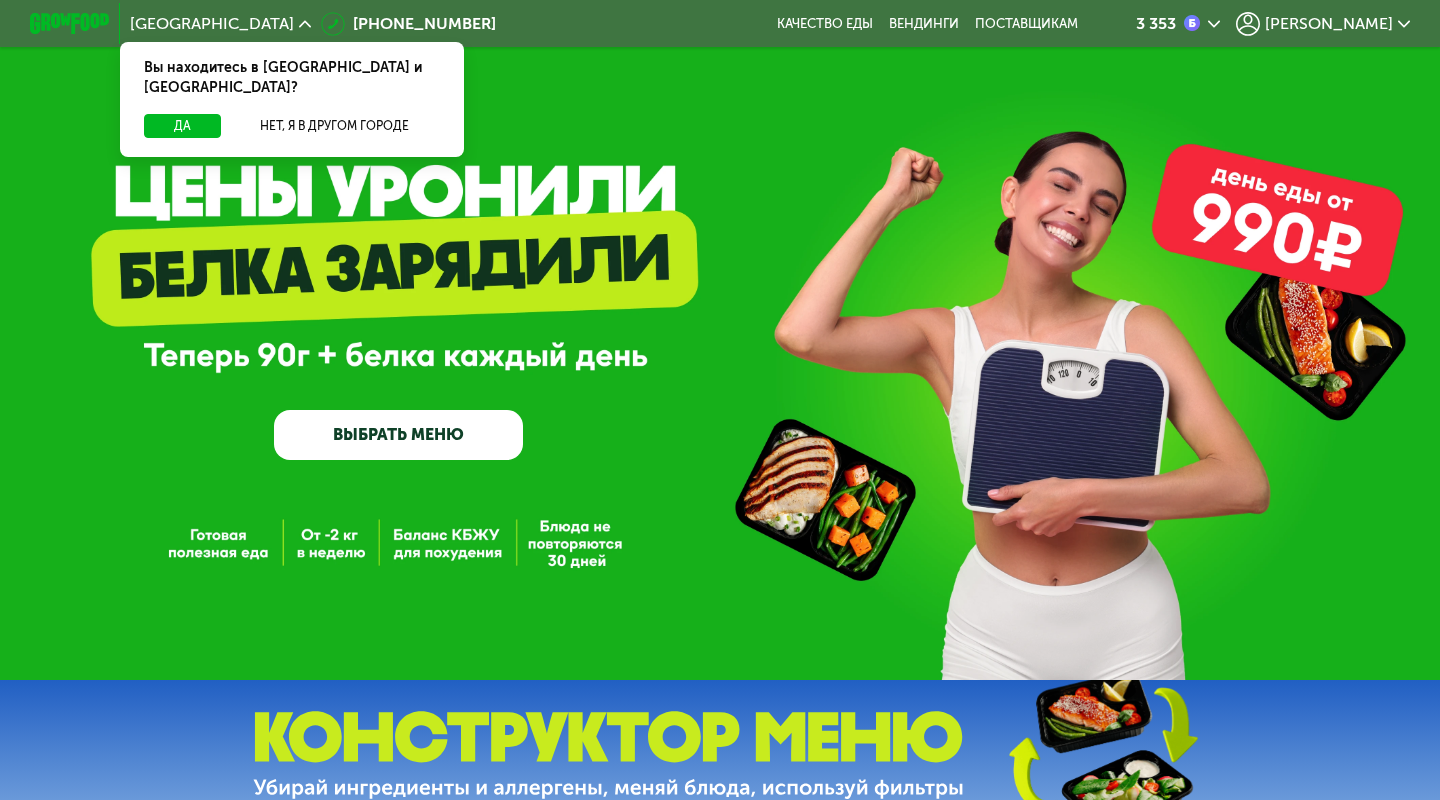 click on "Анастасия" at bounding box center [1329, 24] 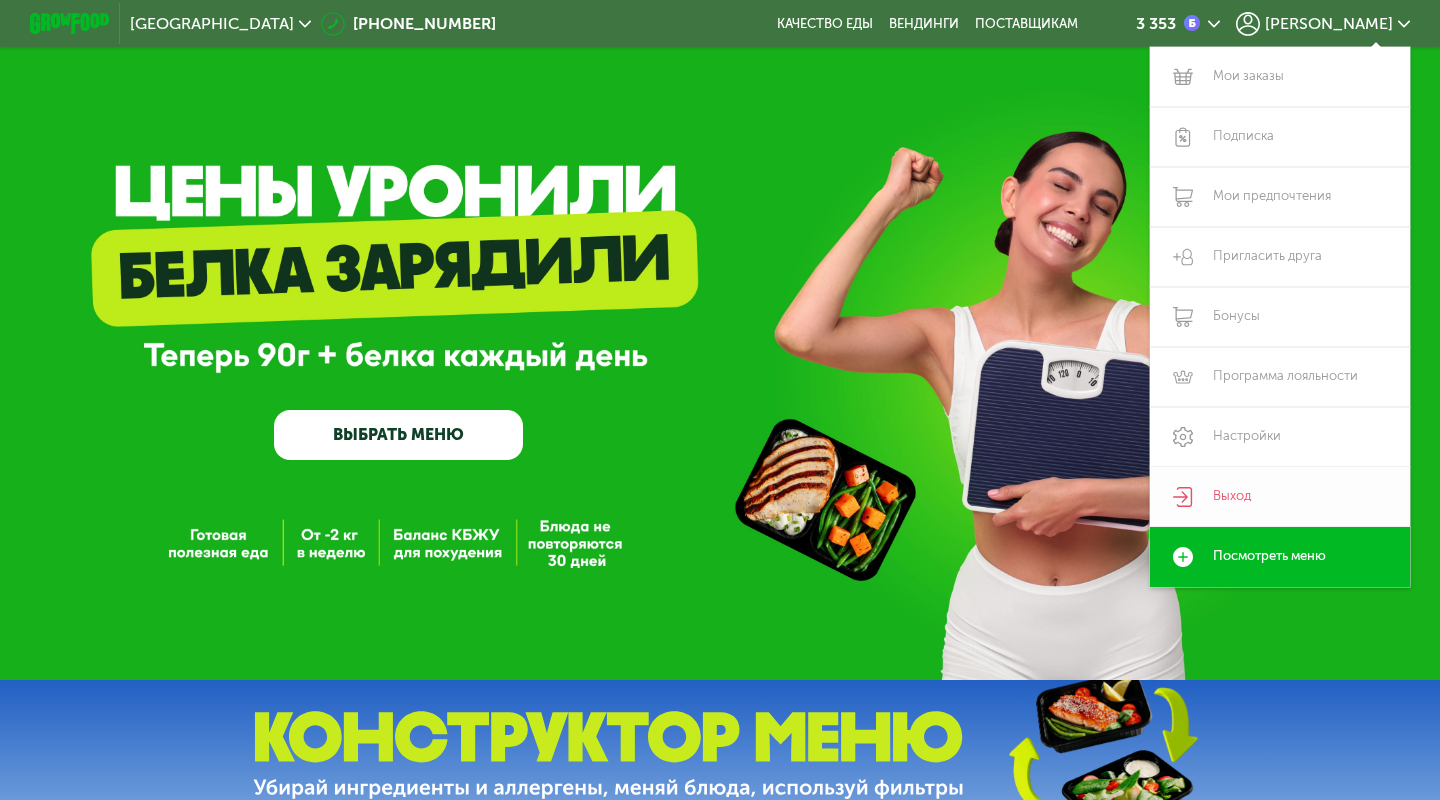 click on "Выход" at bounding box center [1280, 497] 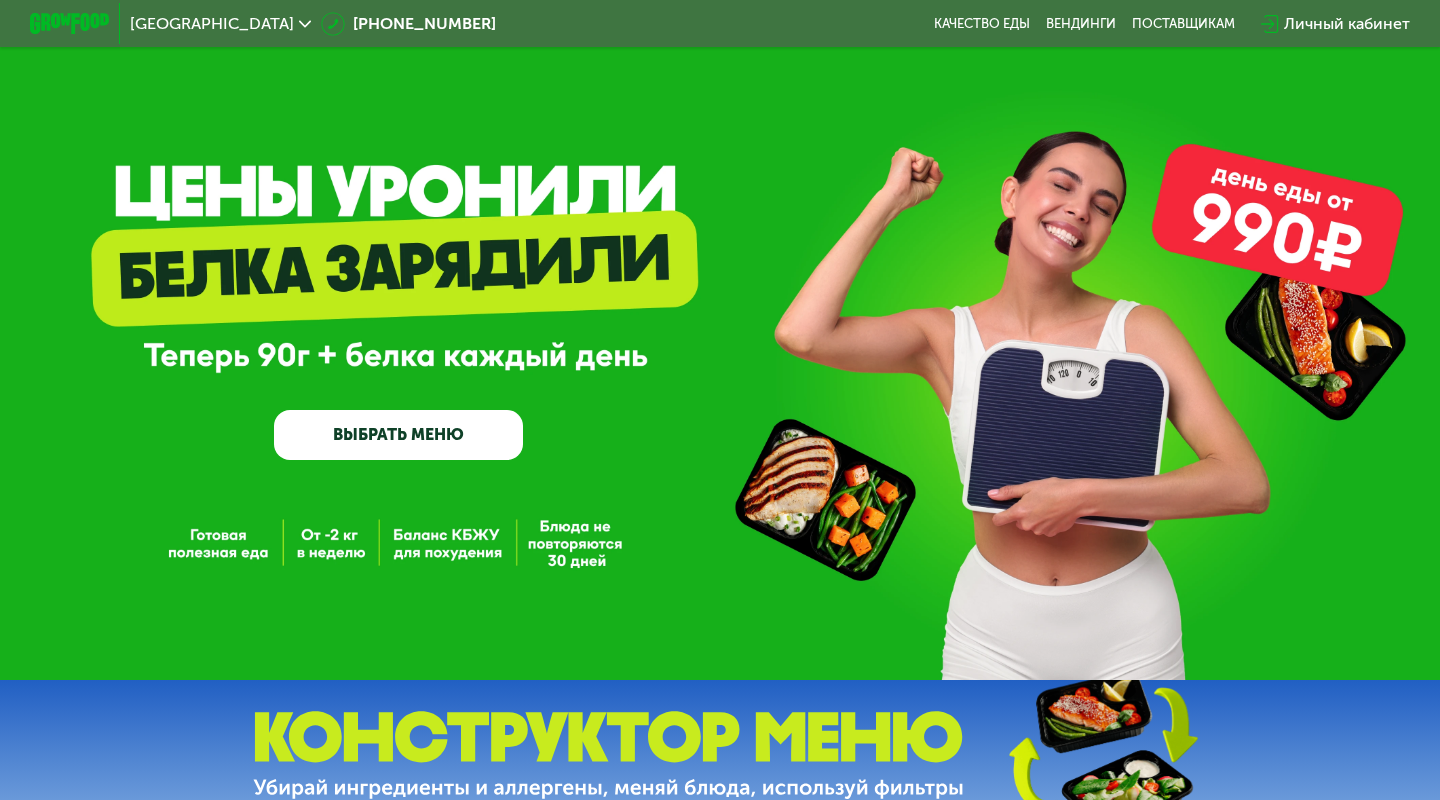 click on "Личный кабинет" at bounding box center (1347, 24) 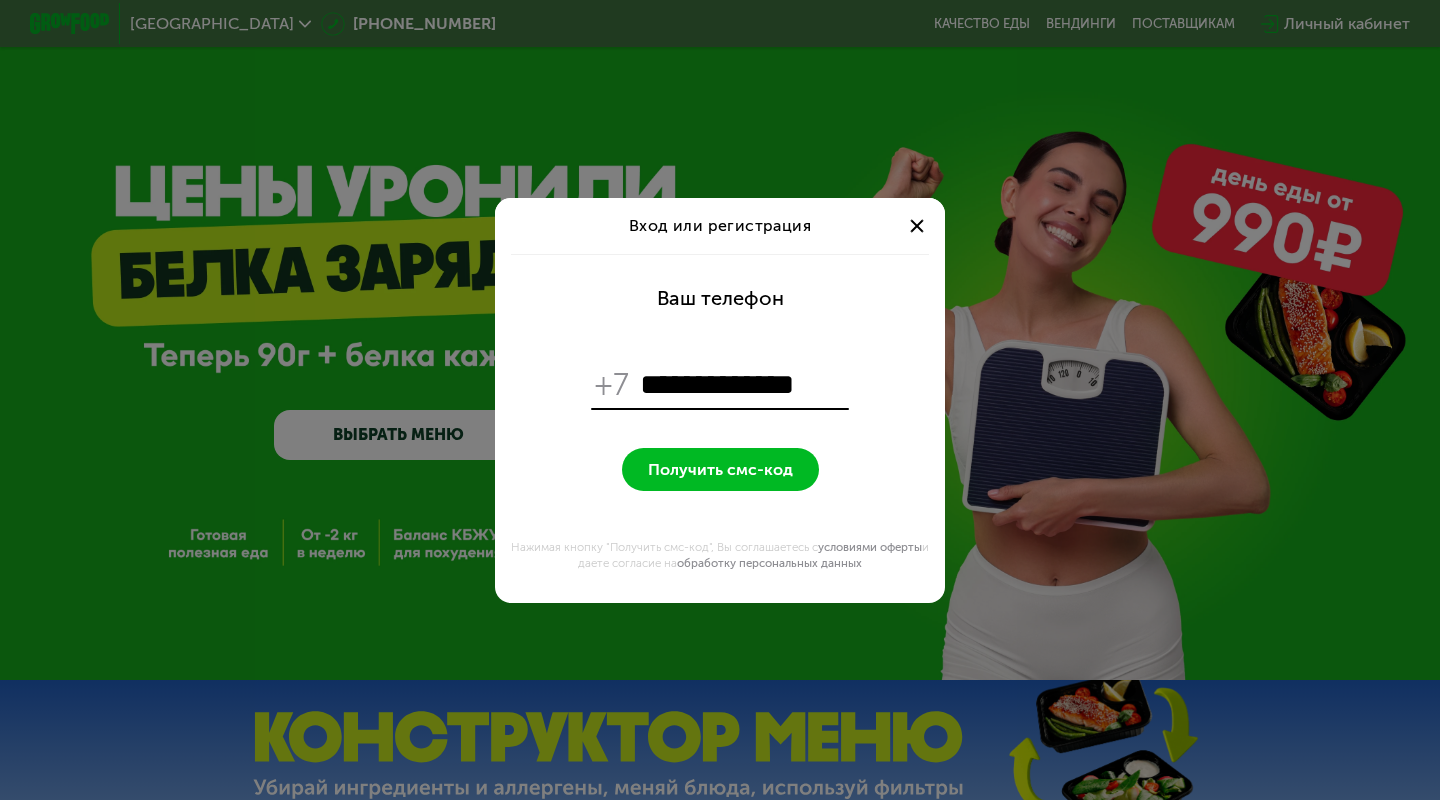 type on "**********" 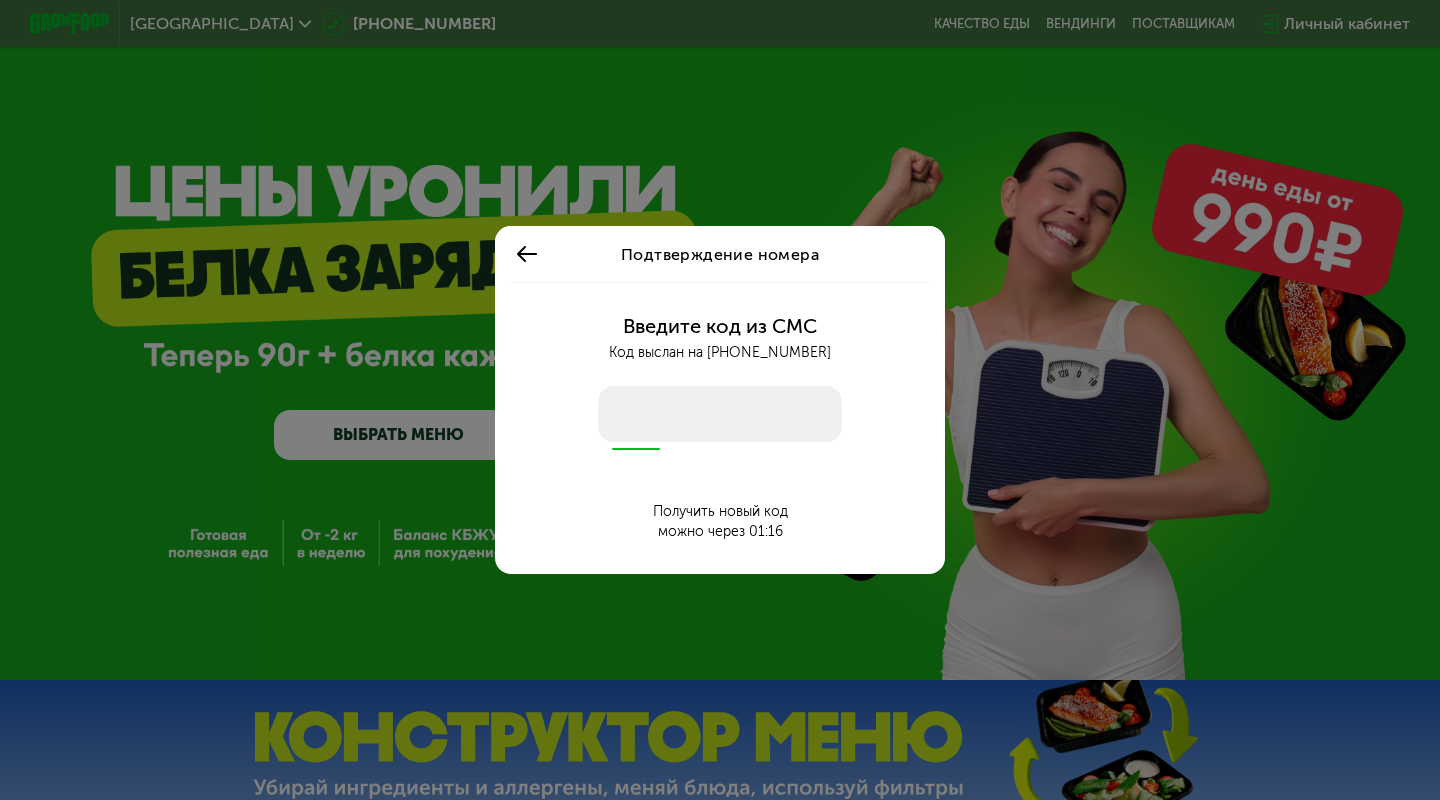 click at bounding box center (720, 414) 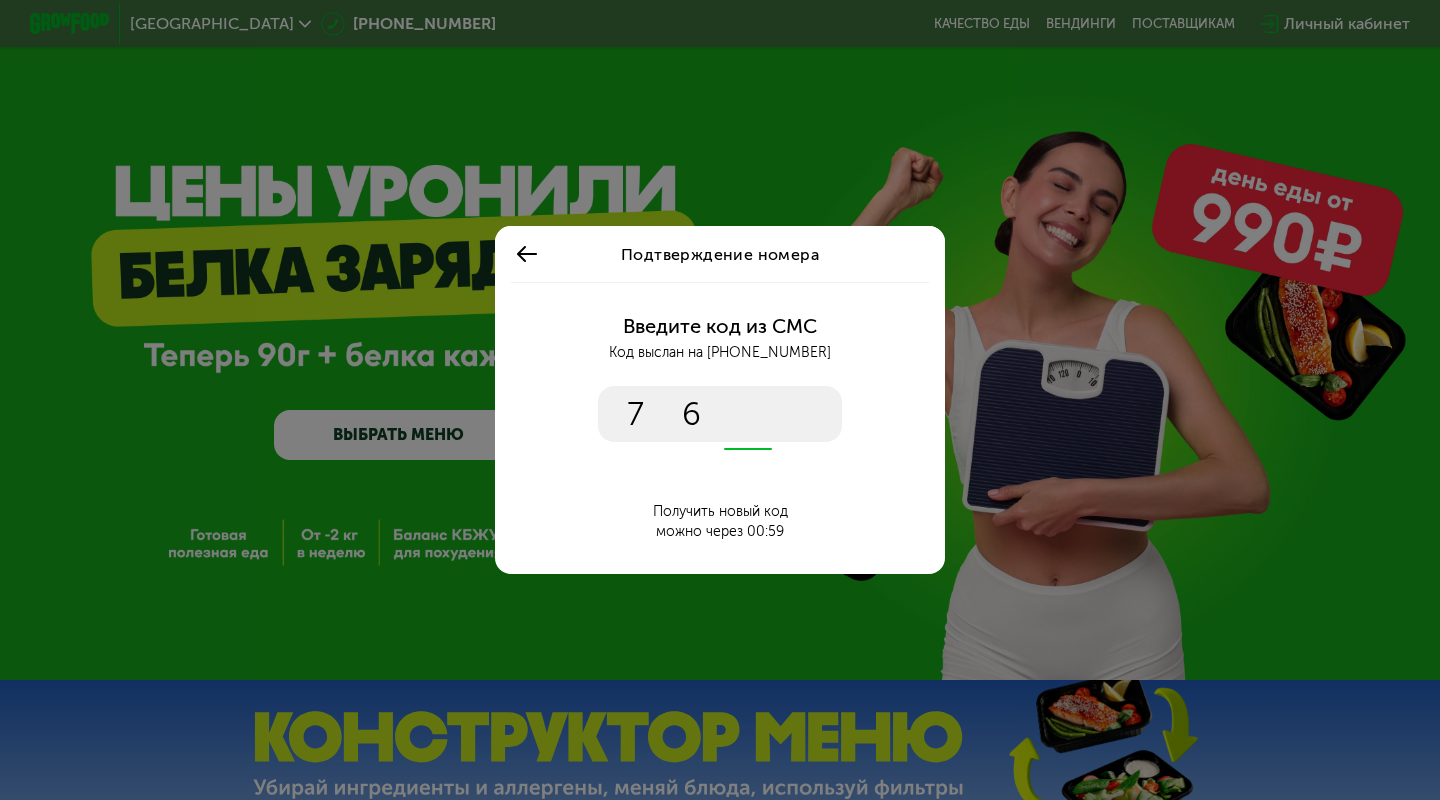 type on "****" 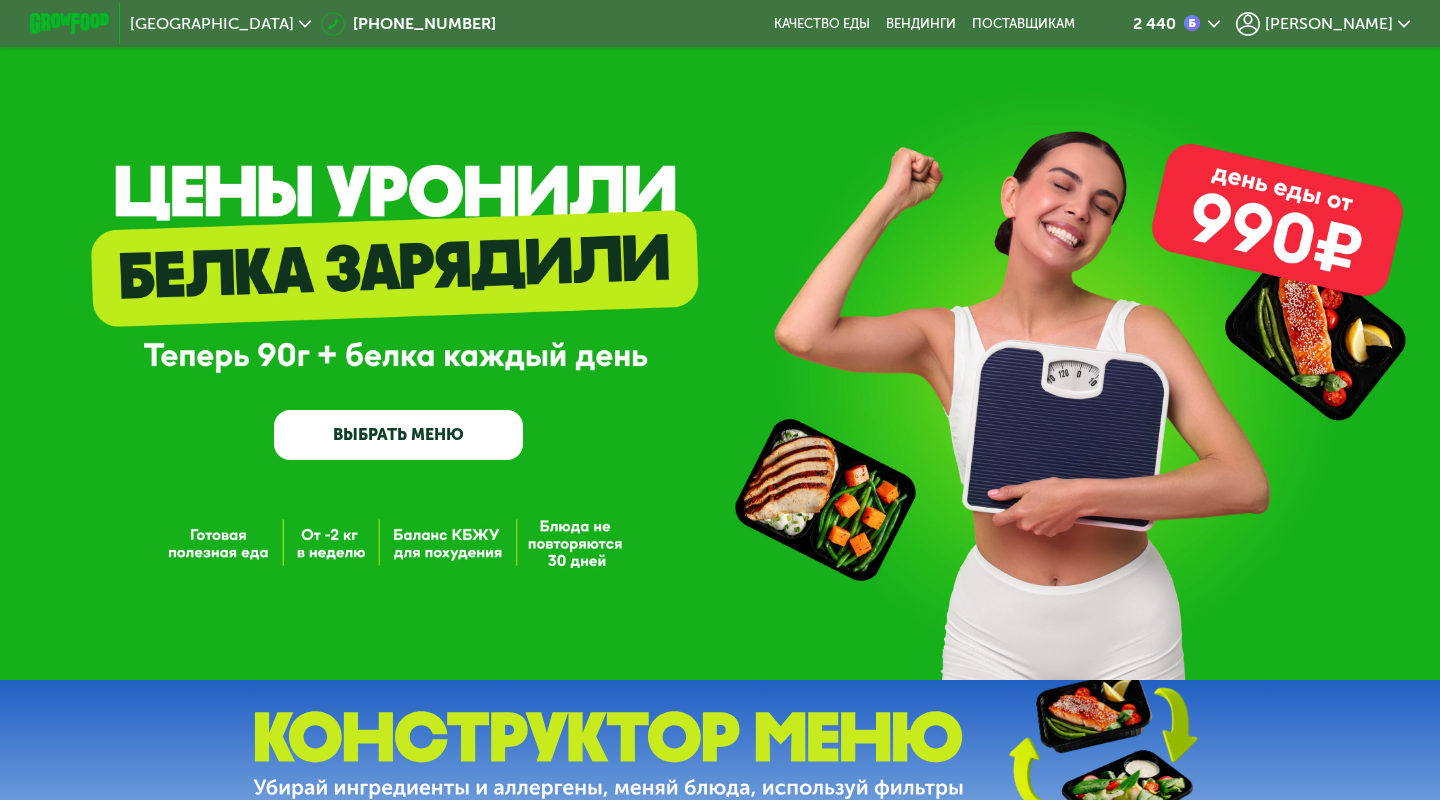 click on "[PERSON_NAME]" at bounding box center (1329, 24) 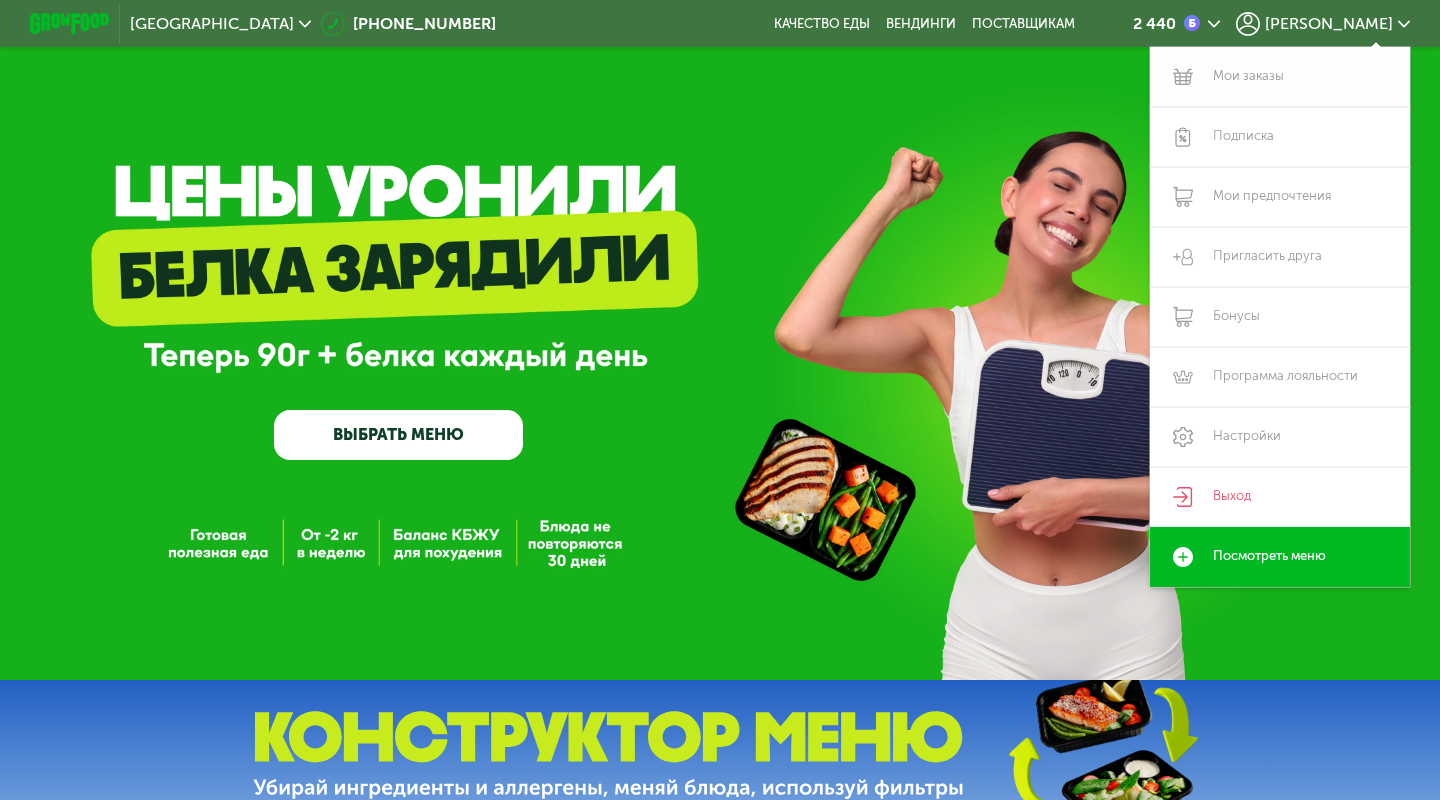 click on "Мои заказы" at bounding box center (1280, 77) 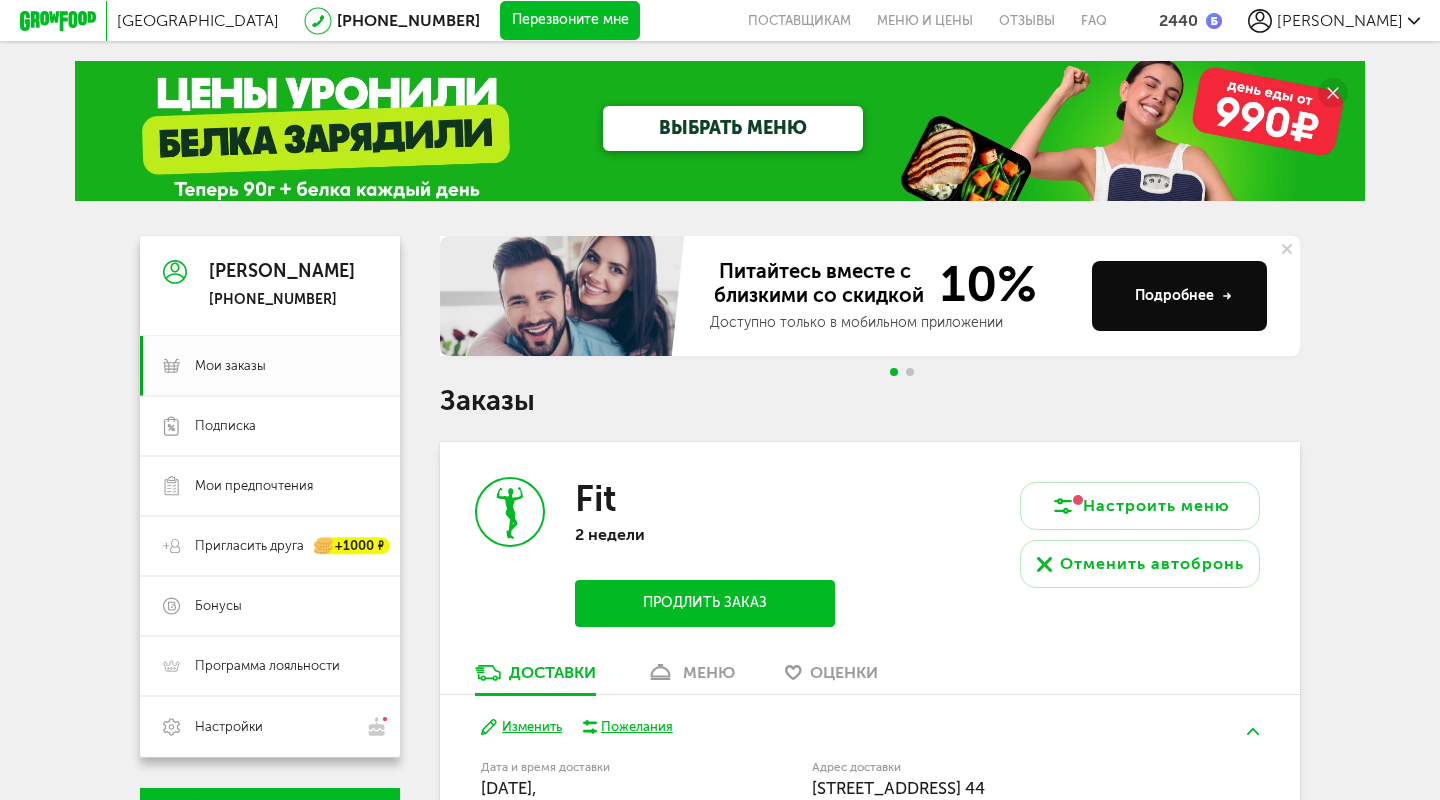 scroll, scrollTop: 295, scrollLeft: 0, axis: vertical 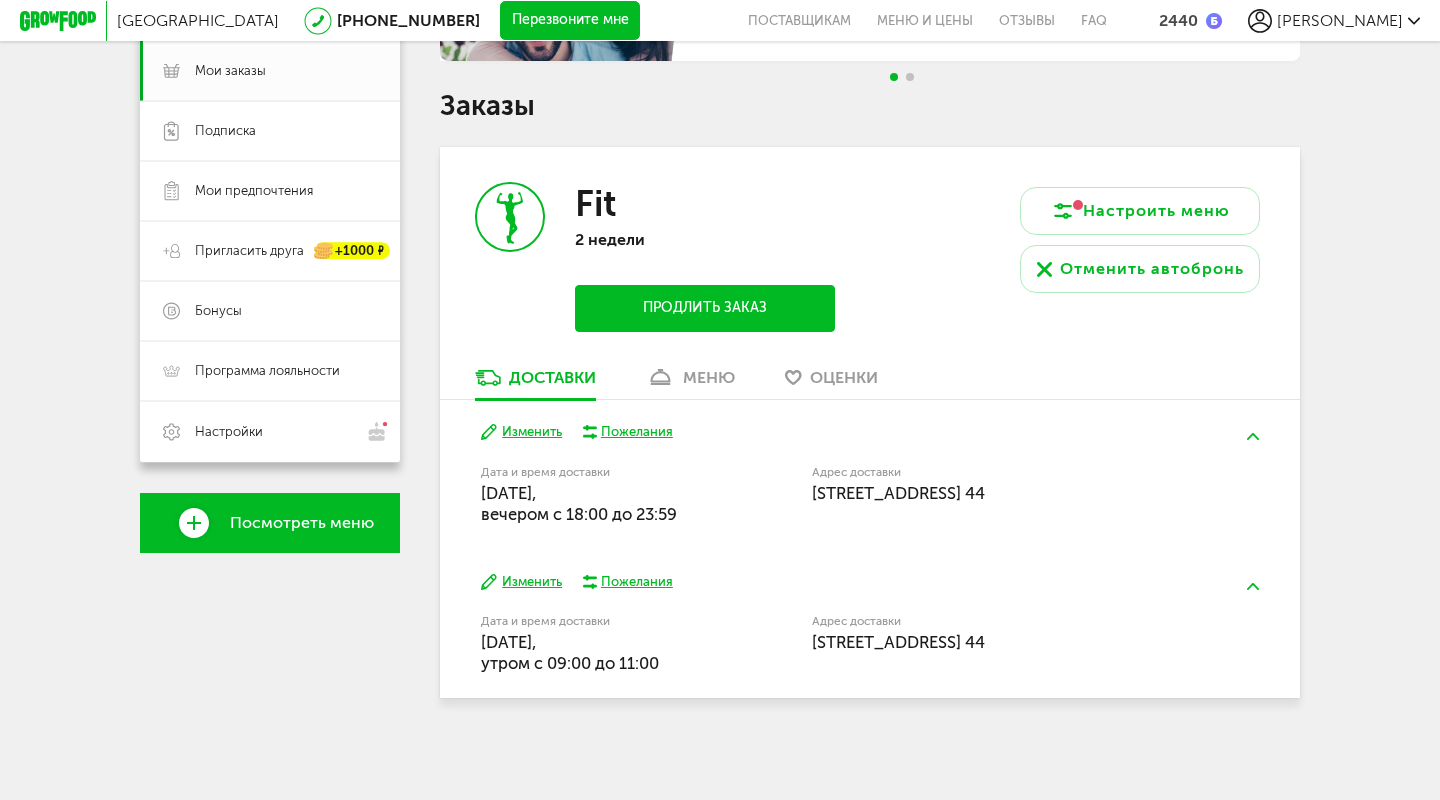 click on "Санкт-Петербург, улица Восстания, 37-39, подъезд 3, этаж 4, кв. 44" at bounding box center [898, 493] 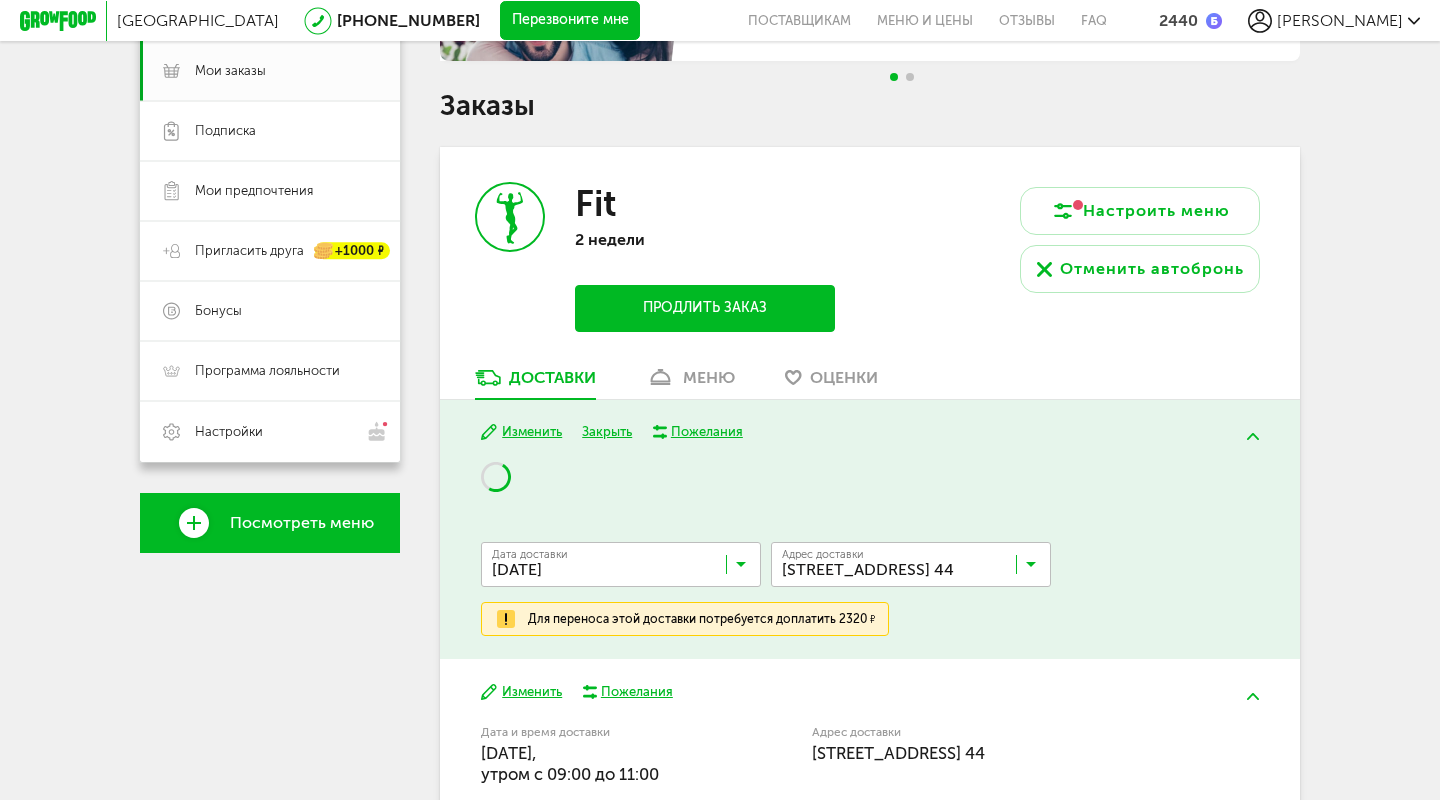 scroll, scrollTop: 416, scrollLeft: 0, axis: vertical 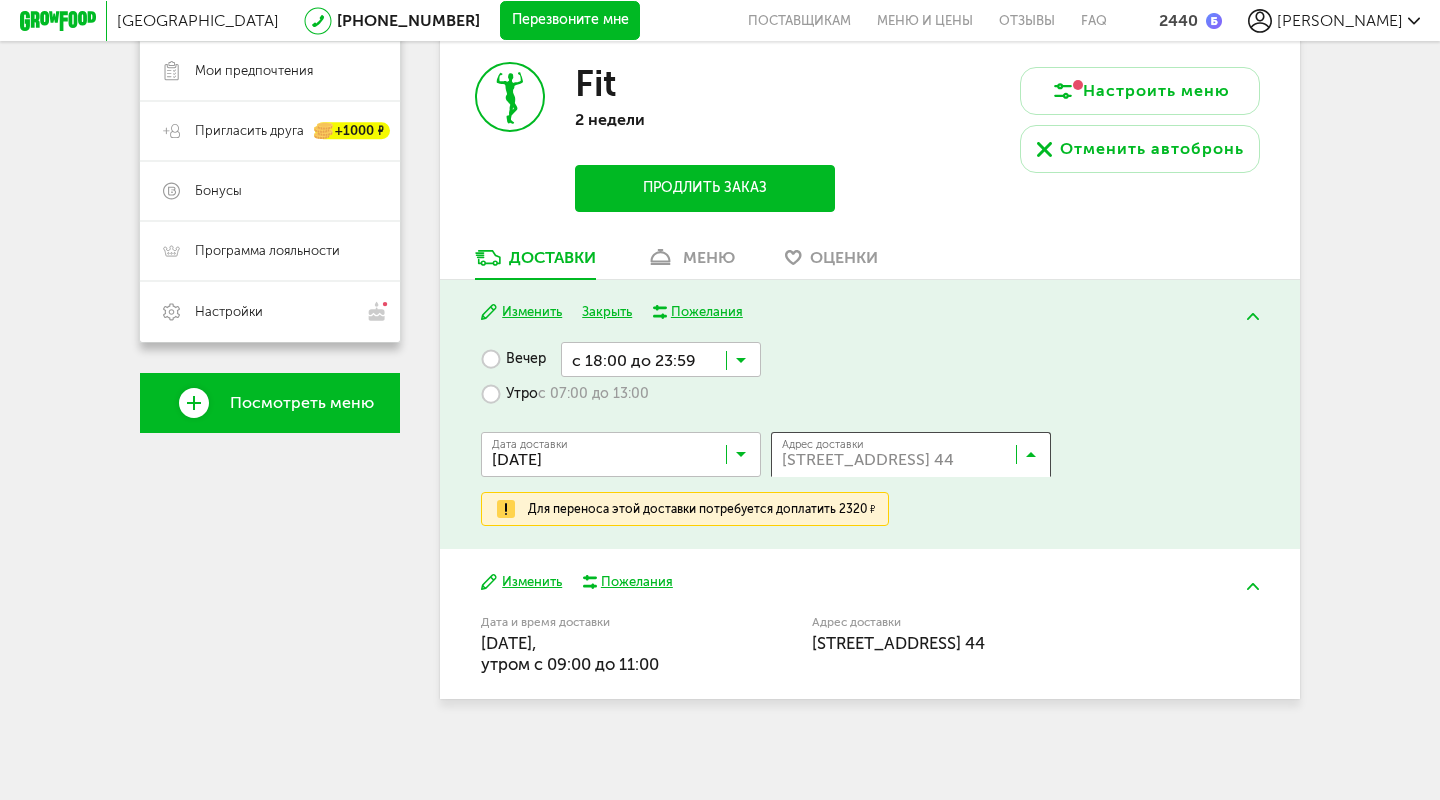 click at bounding box center [1031, 459] 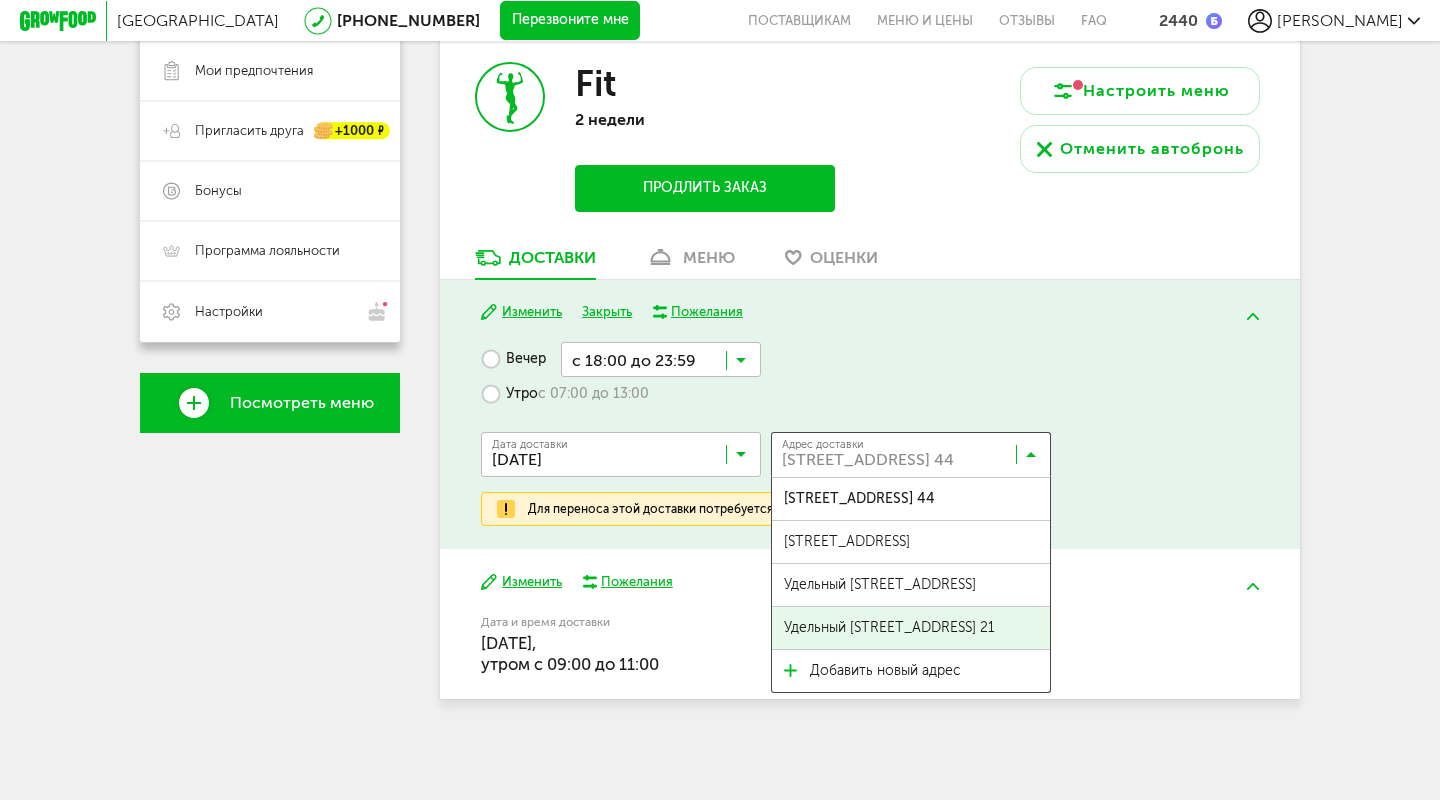 click on "Удельный [STREET_ADDRESS] 21" at bounding box center (889, 628) 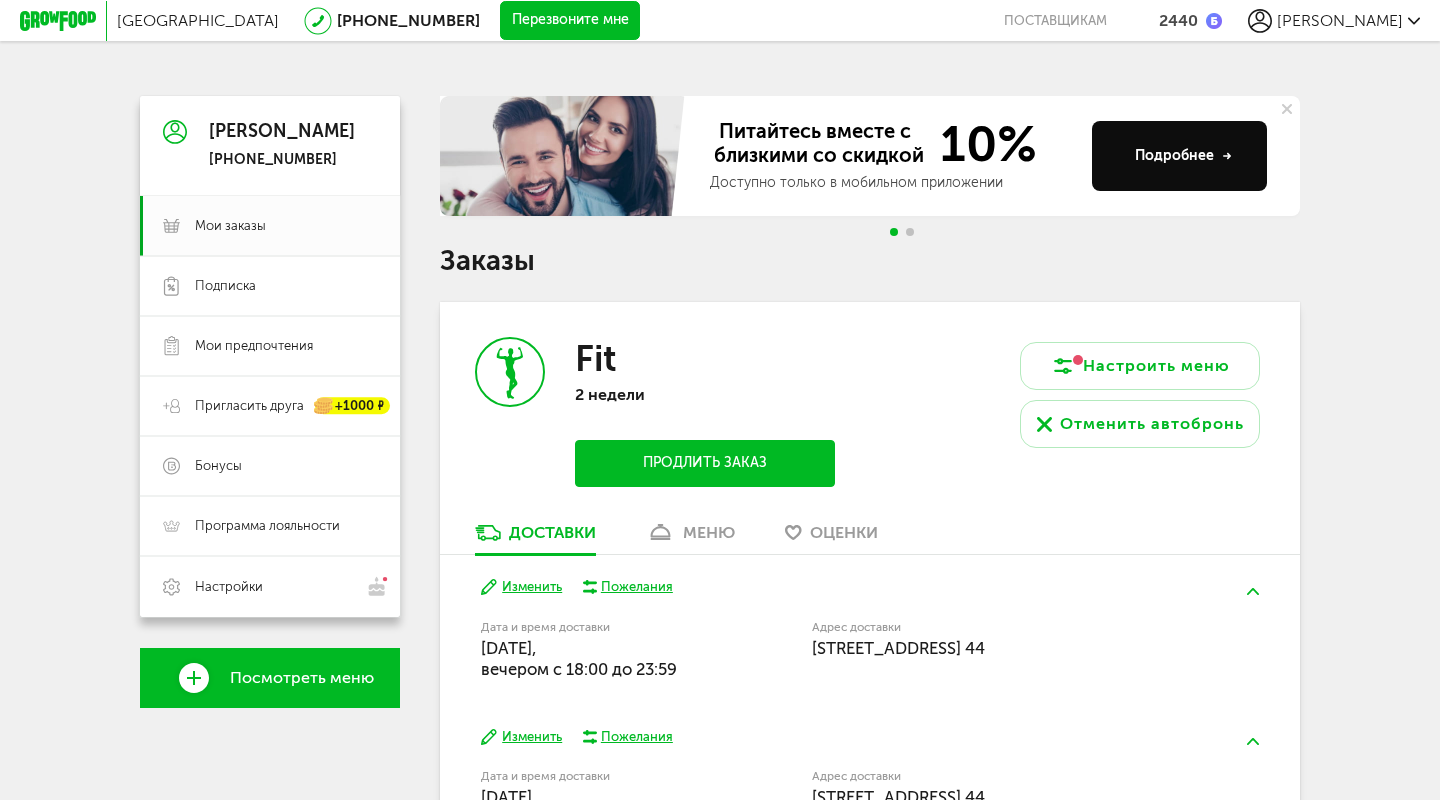 scroll, scrollTop: 116, scrollLeft: 0, axis: vertical 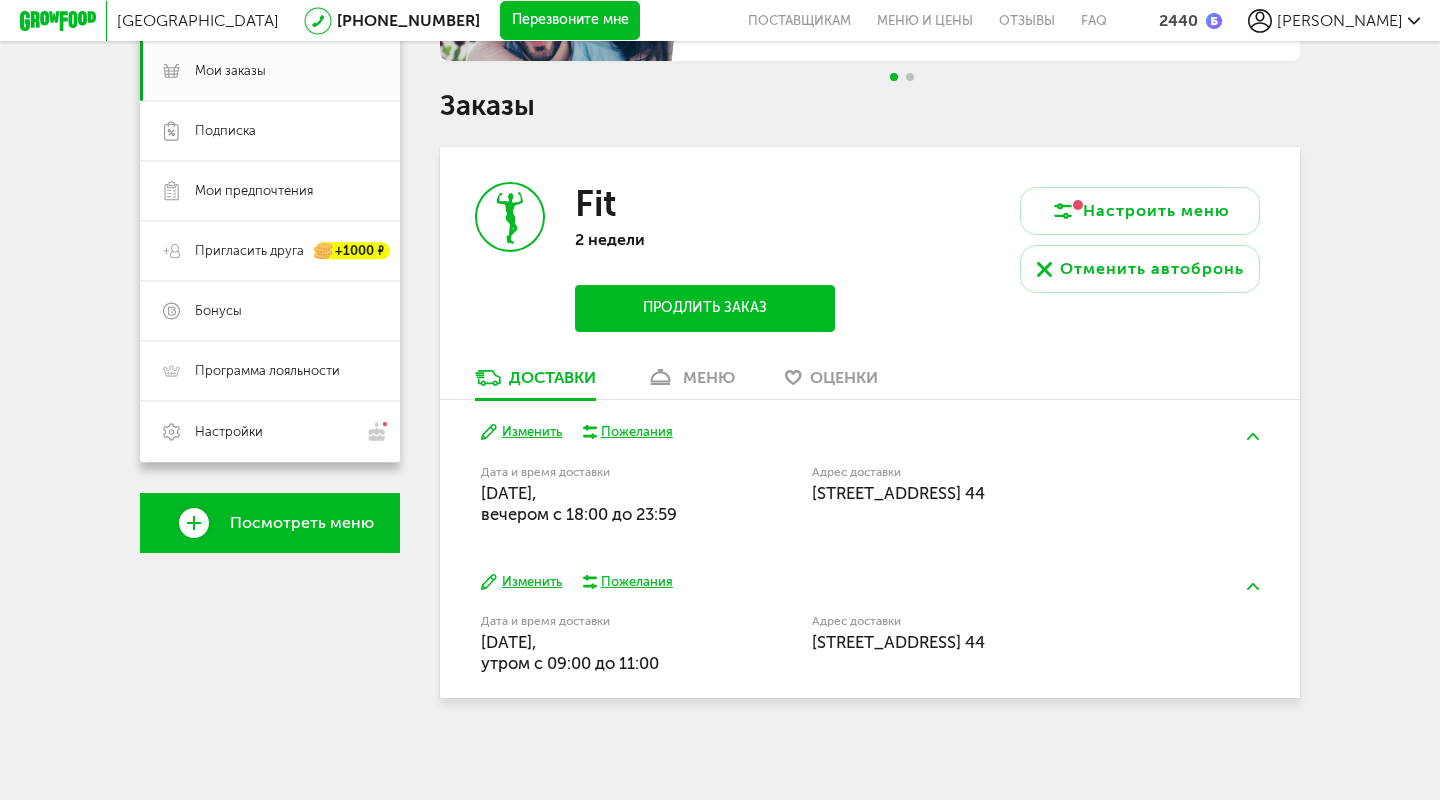 click on "Изменить" at bounding box center (521, 432) 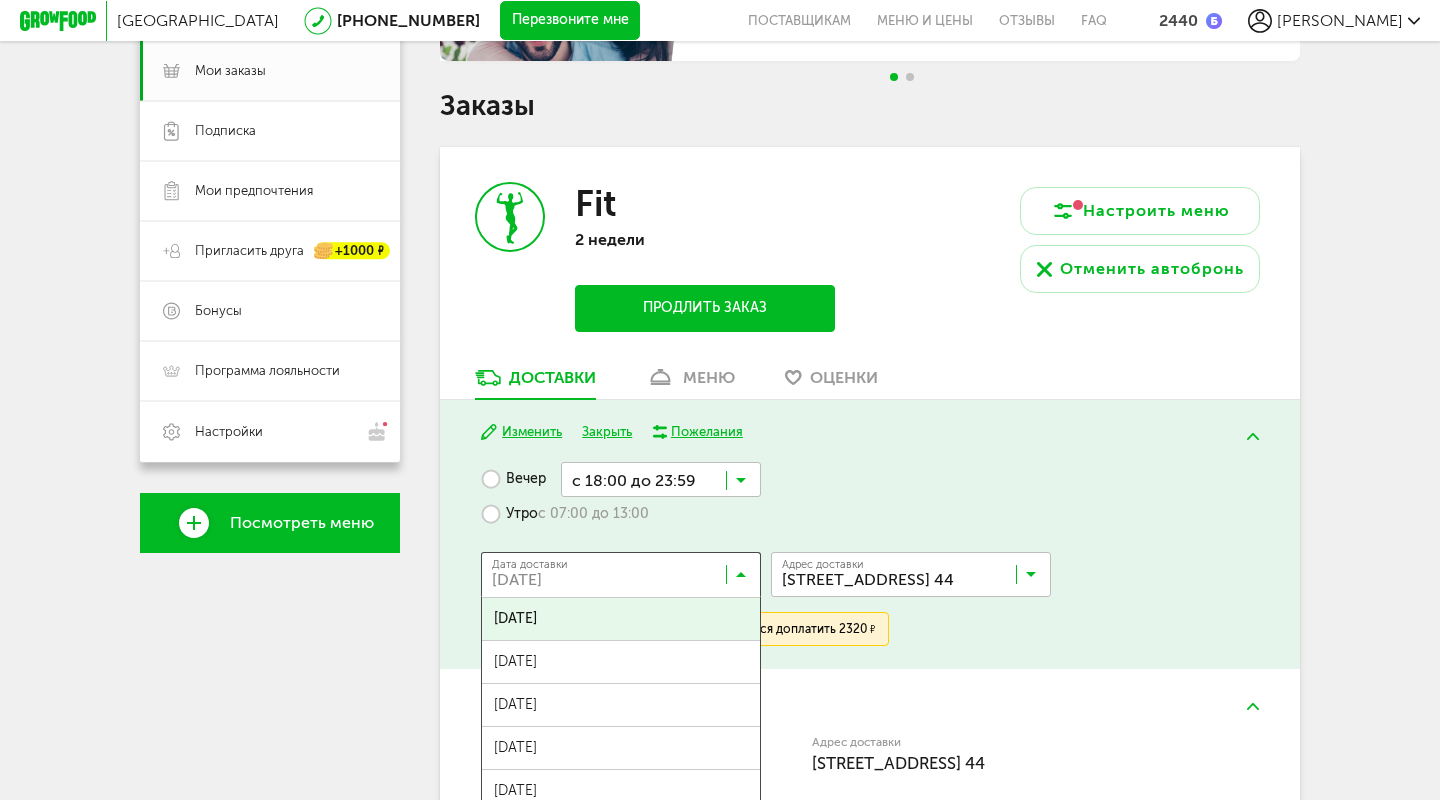 click at bounding box center [626, 579] 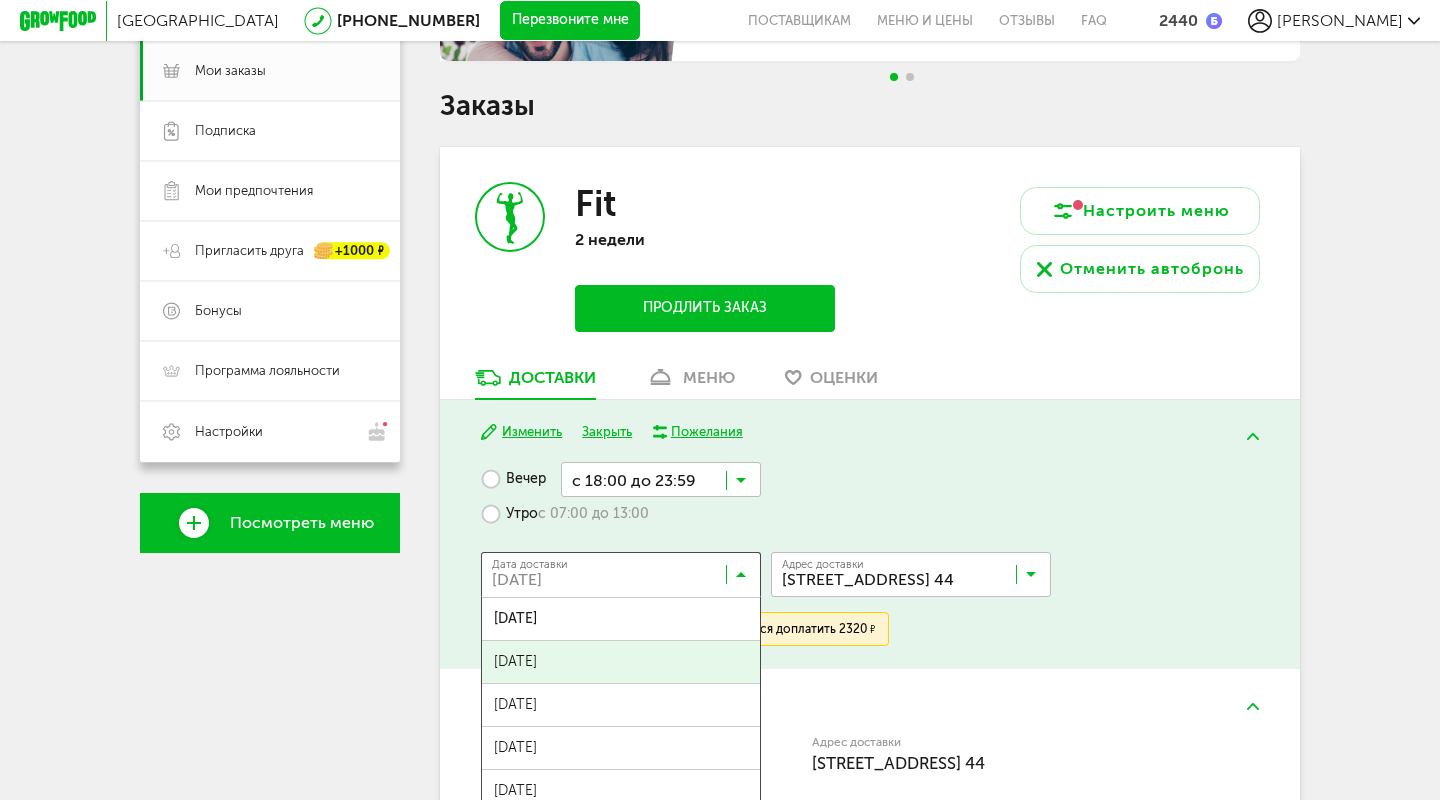 click on "14 июля, понедельник 15 июля, вторник 16 июля, среда 17 июля, четверг 18 июля, пятница 19 июля, суббота 20 июля, воскресенье 21 июля, понедельник 22 июля, вторник 23 июля, среда 24 июля, четверг 25 июля, пятница 26 июля, суббота 27 июля, воскресенье 28 июля, понедельник 29 июля, вторник 30 июля, среда 31 июля, четверг 01 августа, пятница 02 августа, суббота" at bounding box center (621, 797) 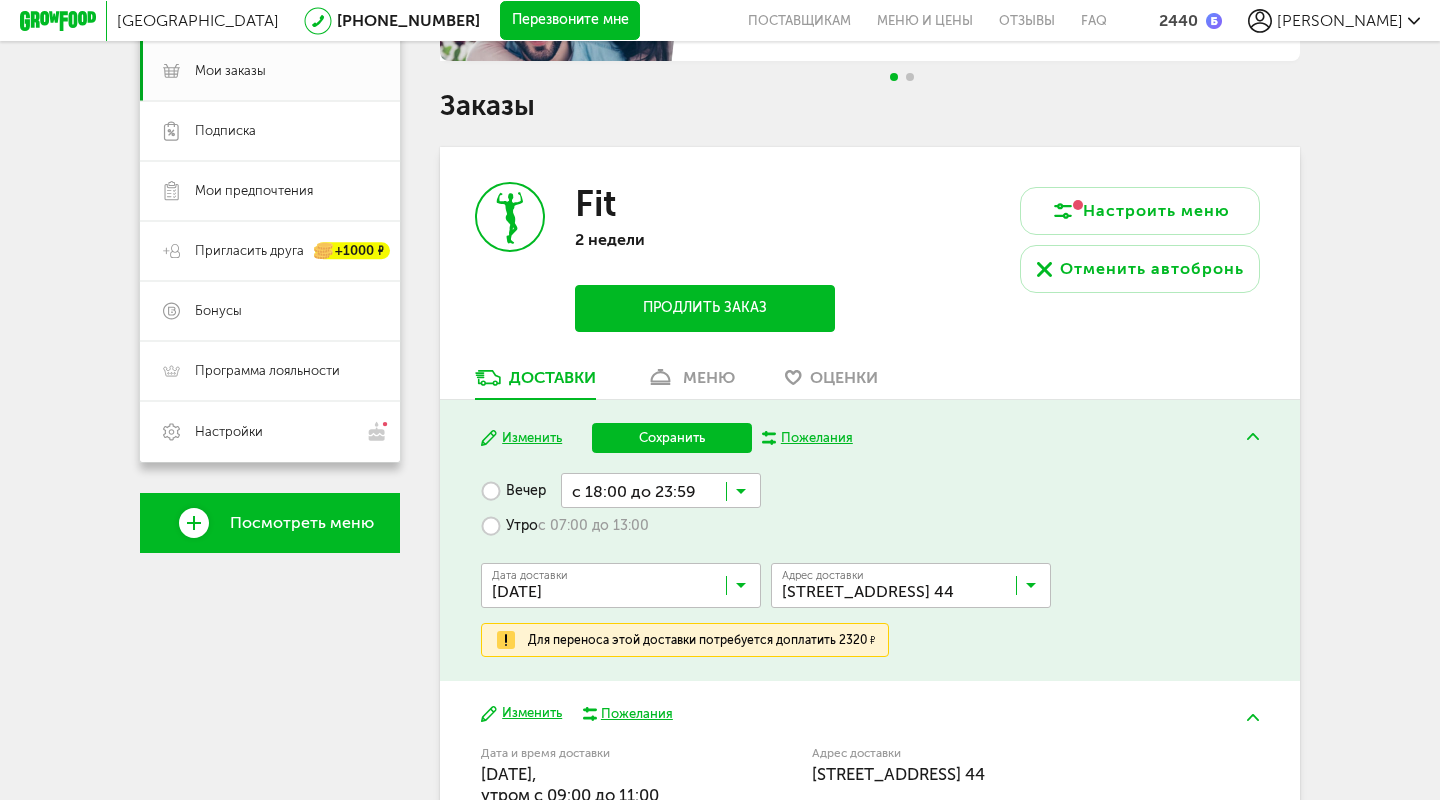 click on "Утро  с 07:00 до 13:00" at bounding box center (565, 525) 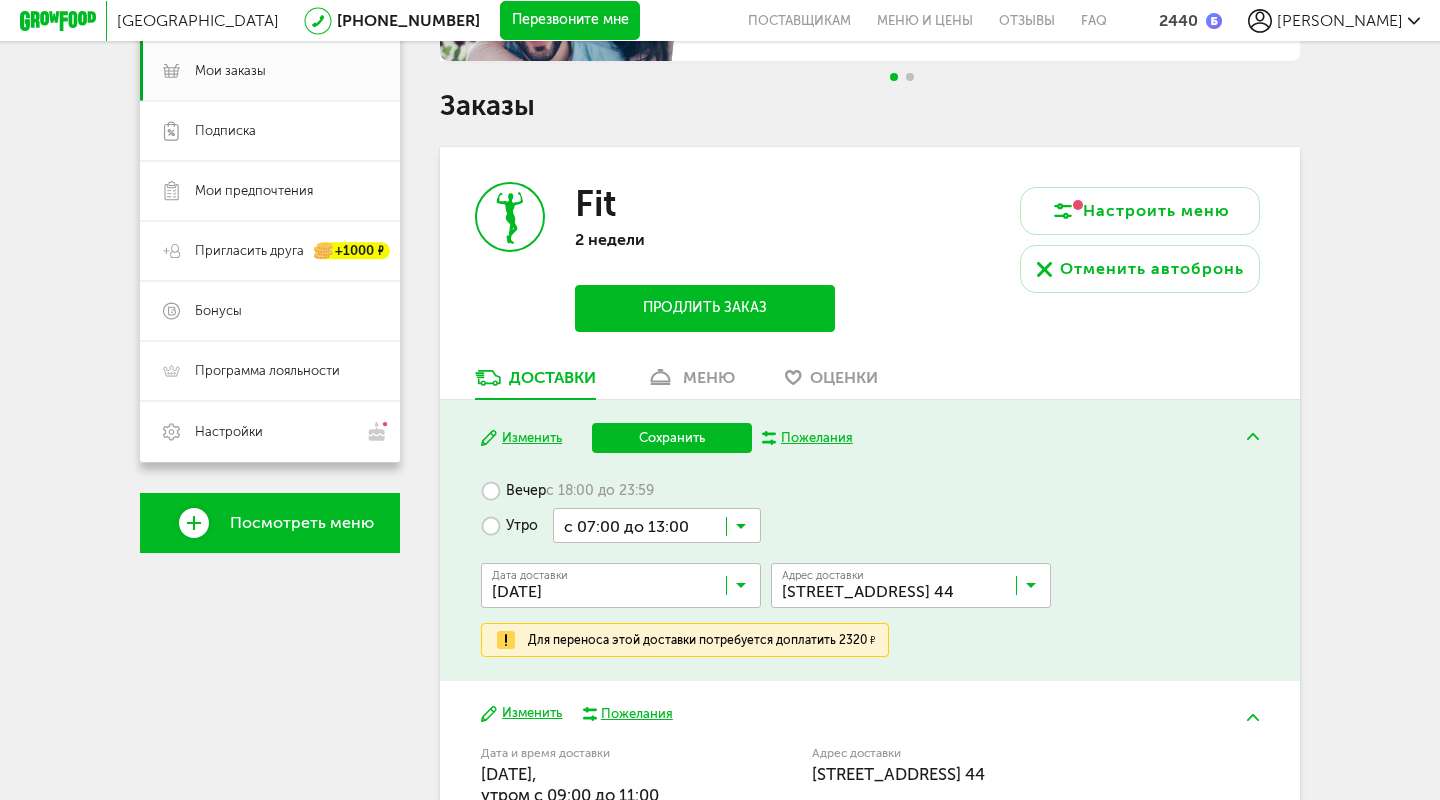 click on "Изменить" at bounding box center (521, 438) 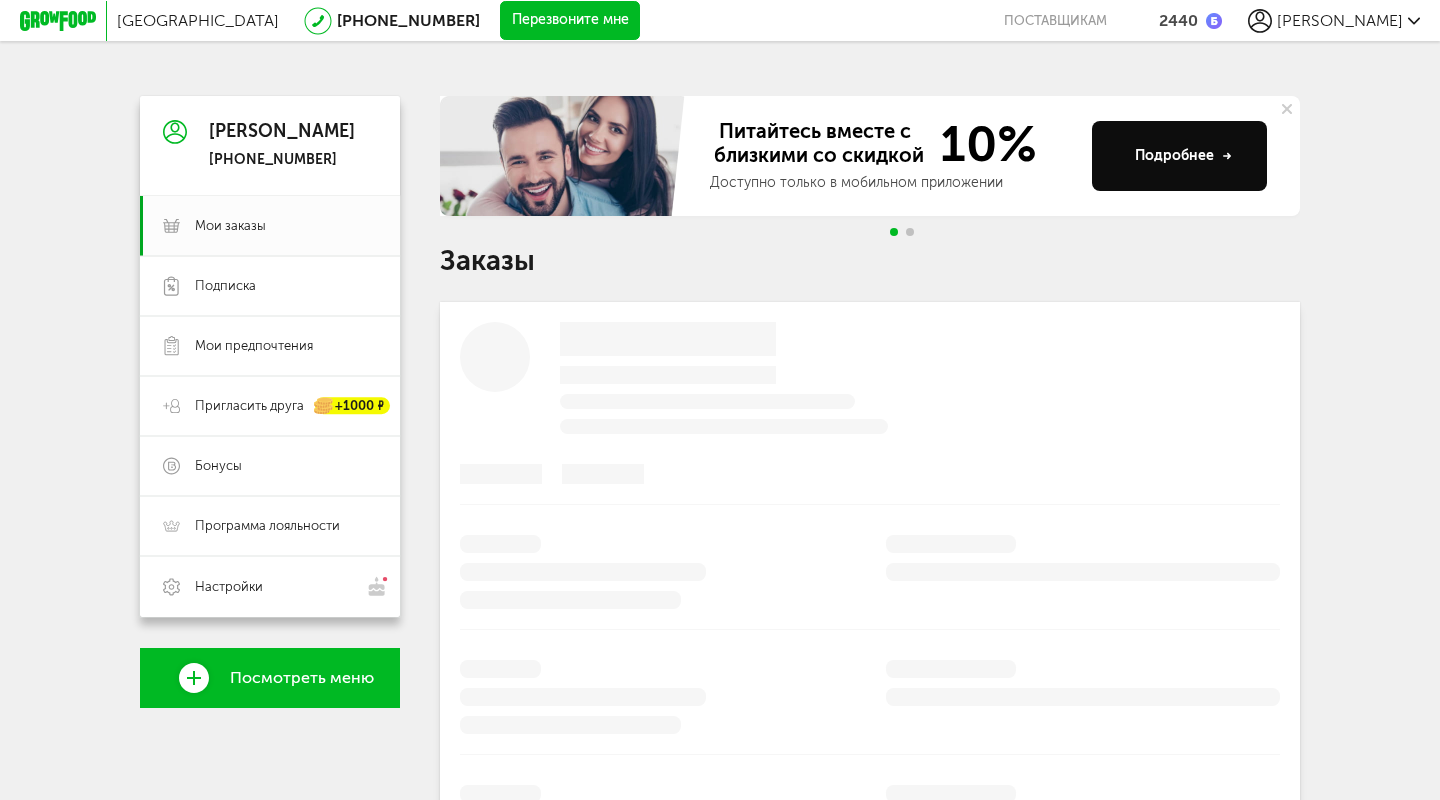 scroll, scrollTop: 155, scrollLeft: 0, axis: vertical 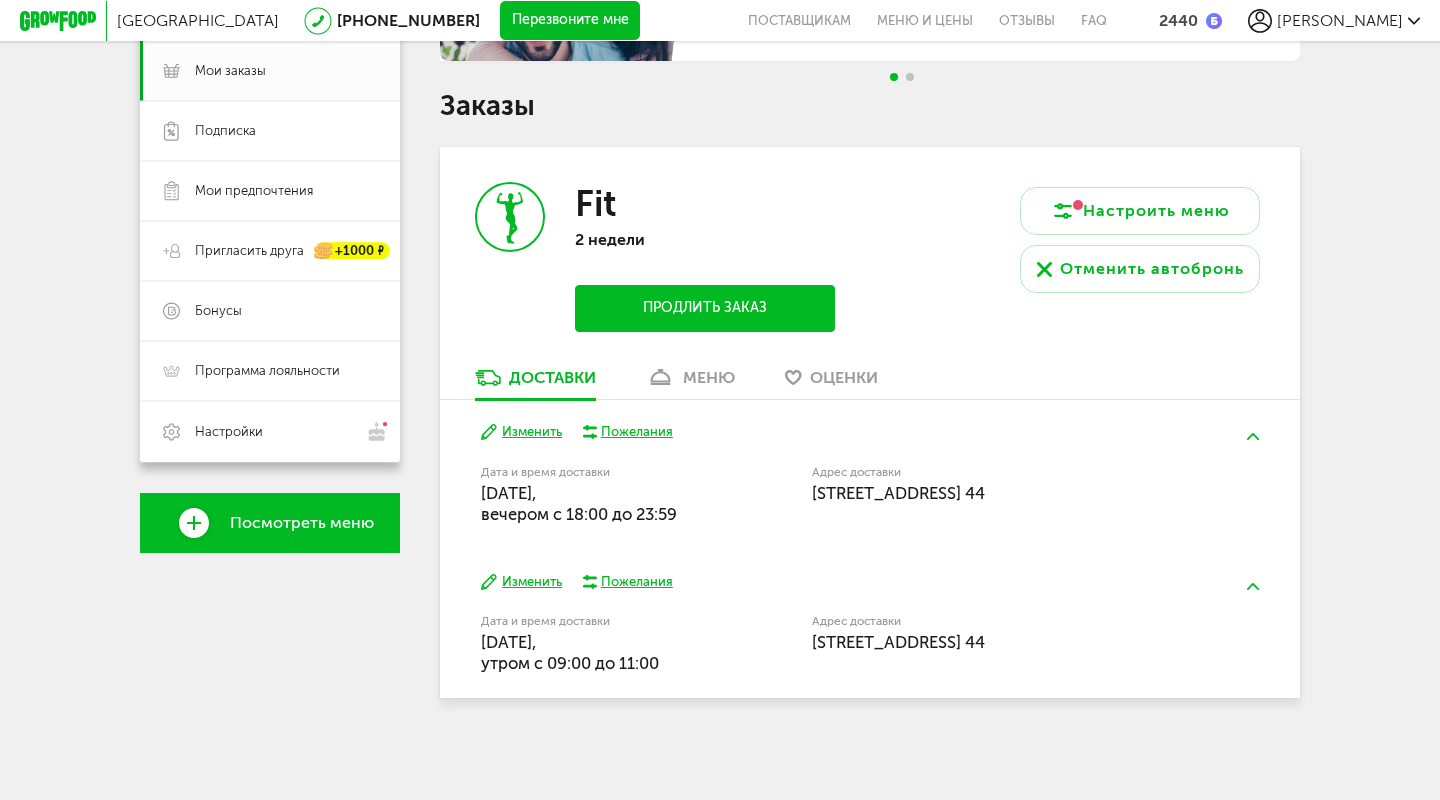 click on "[STREET_ADDRESS] 44" at bounding box center [898, 493] 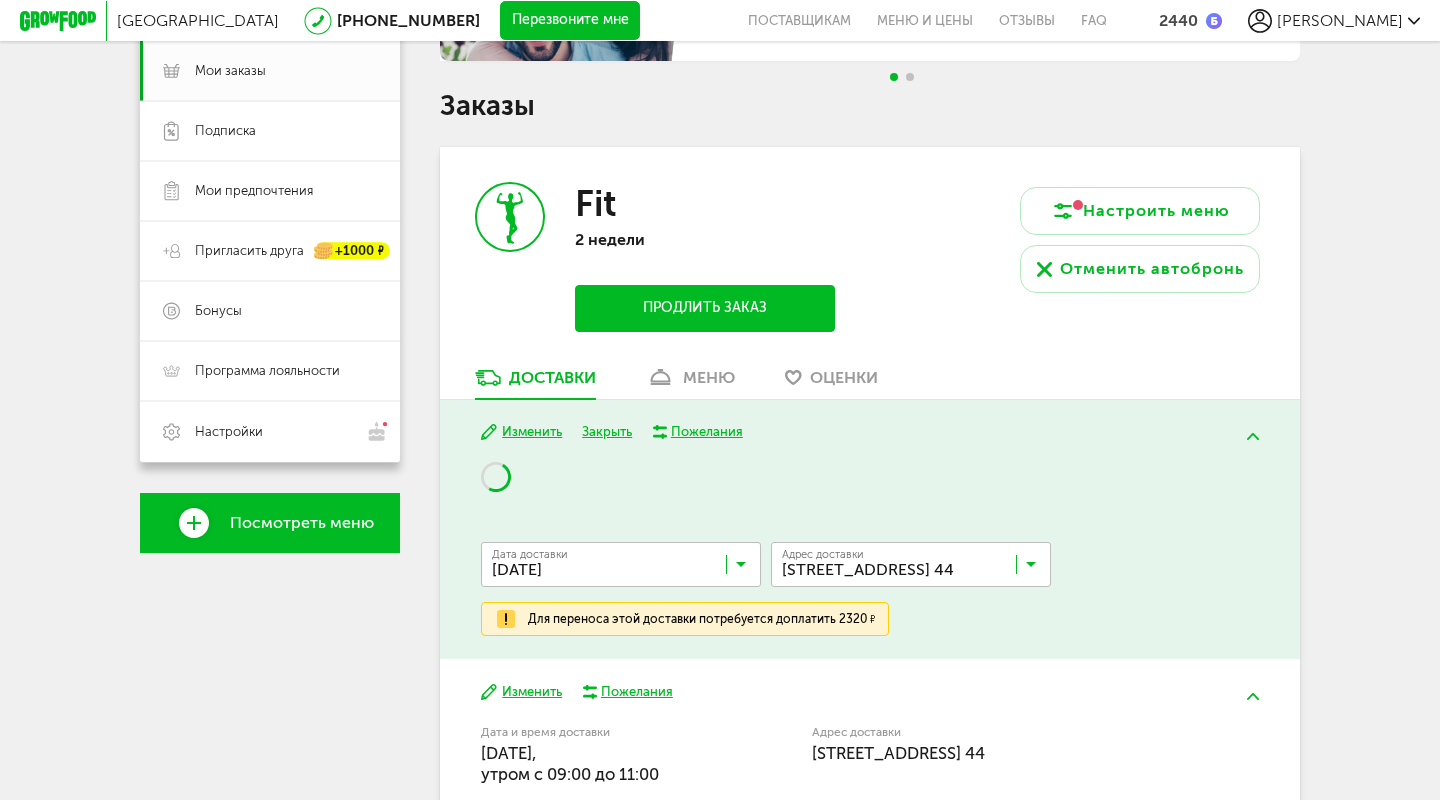 click at bounding box center (916, 569) 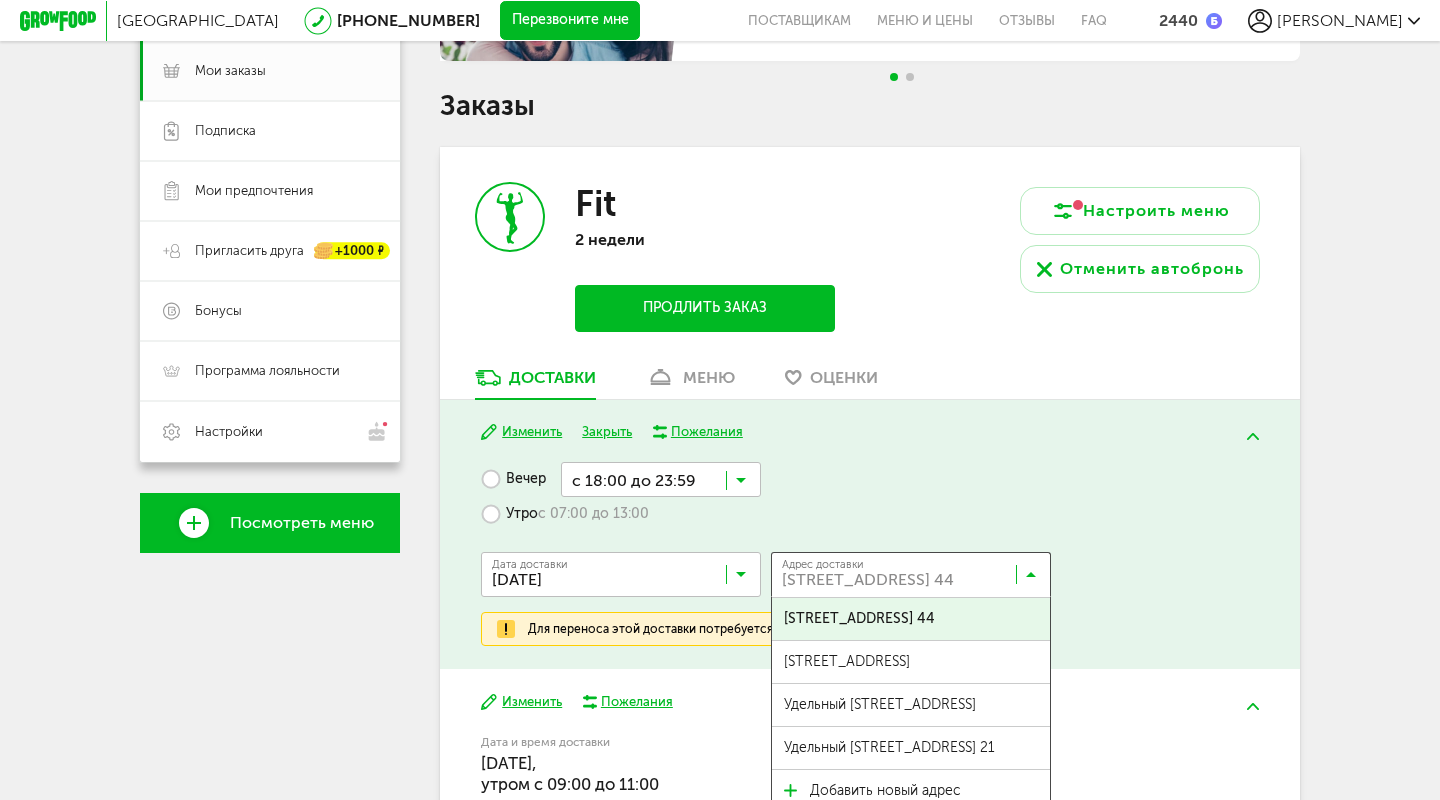 scroll, scrollTop: 416, scrollLeft: 0, axis: vertical 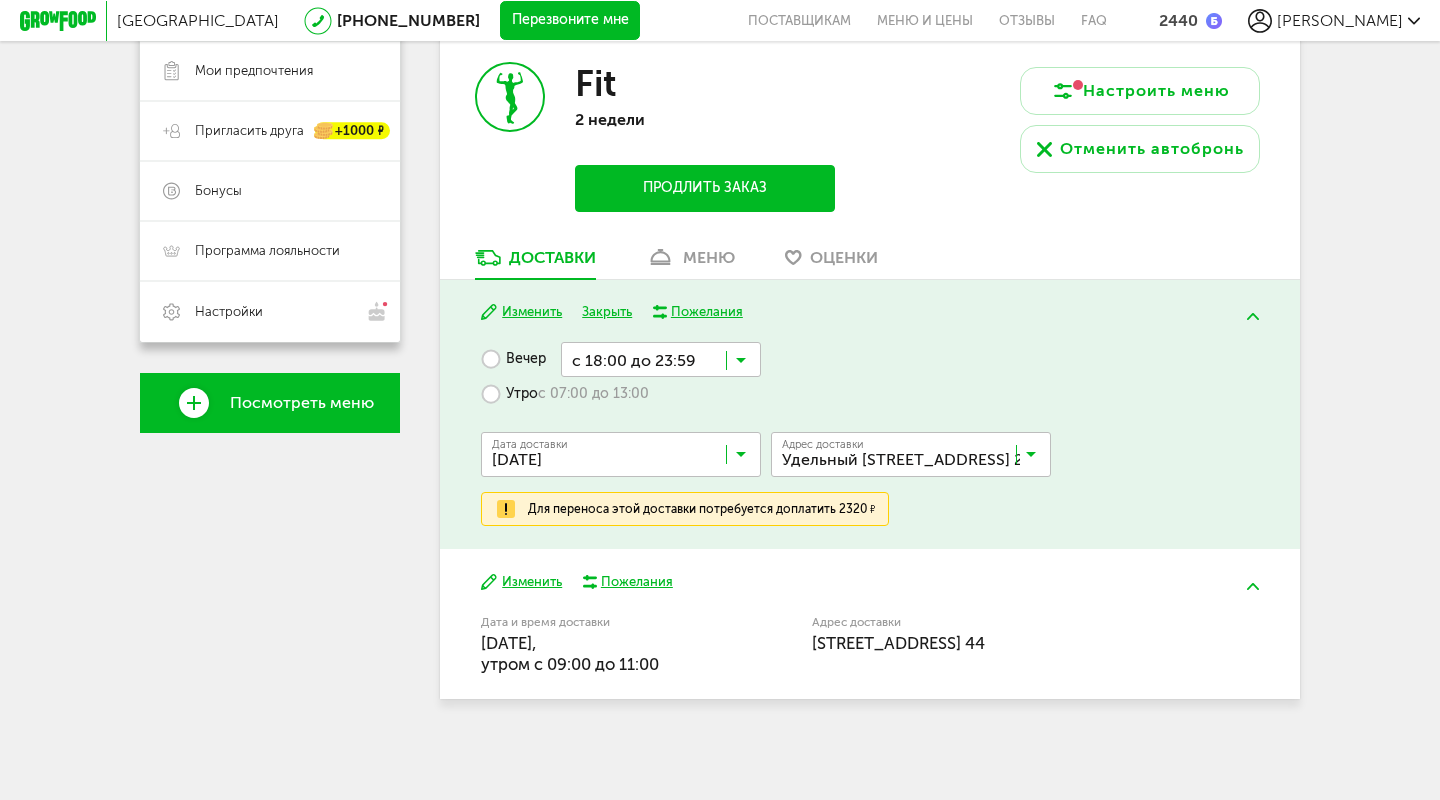 click on "Удельный пр-кт, 25, кв. 21" at bounding box center [889, 628] 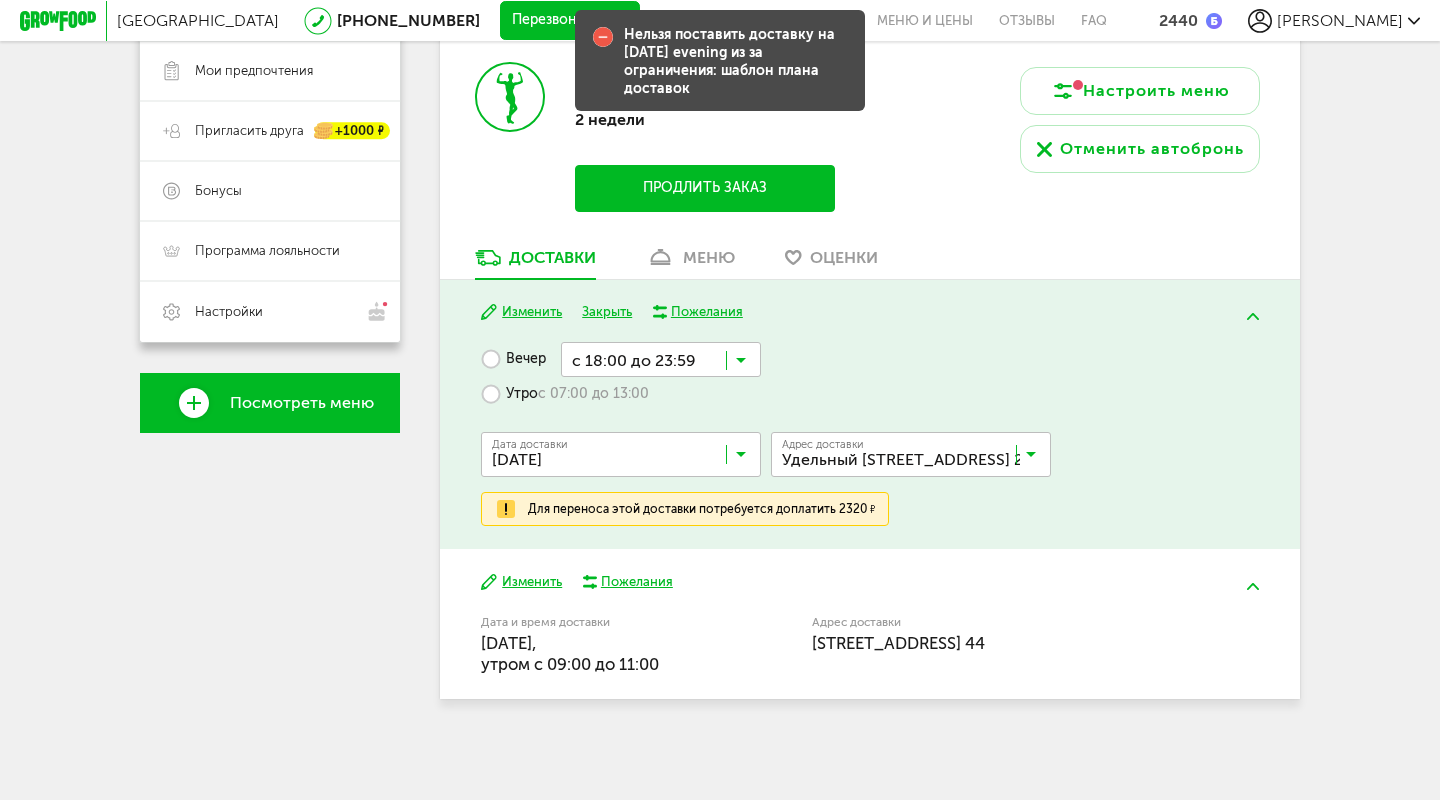 click at bounding box center [661, 359] 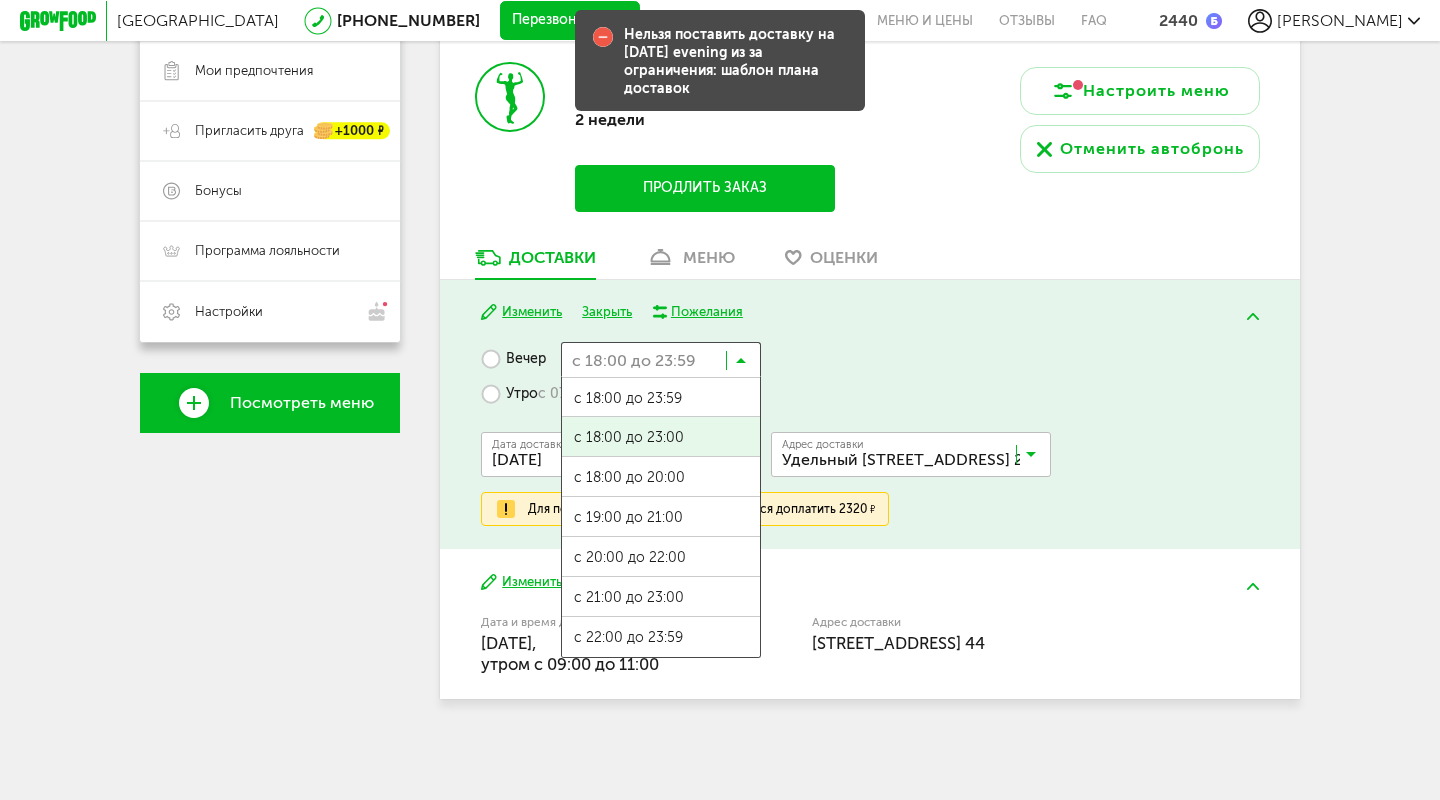click on "с 18:00 до 23:00" at bounding box center [661, 438] 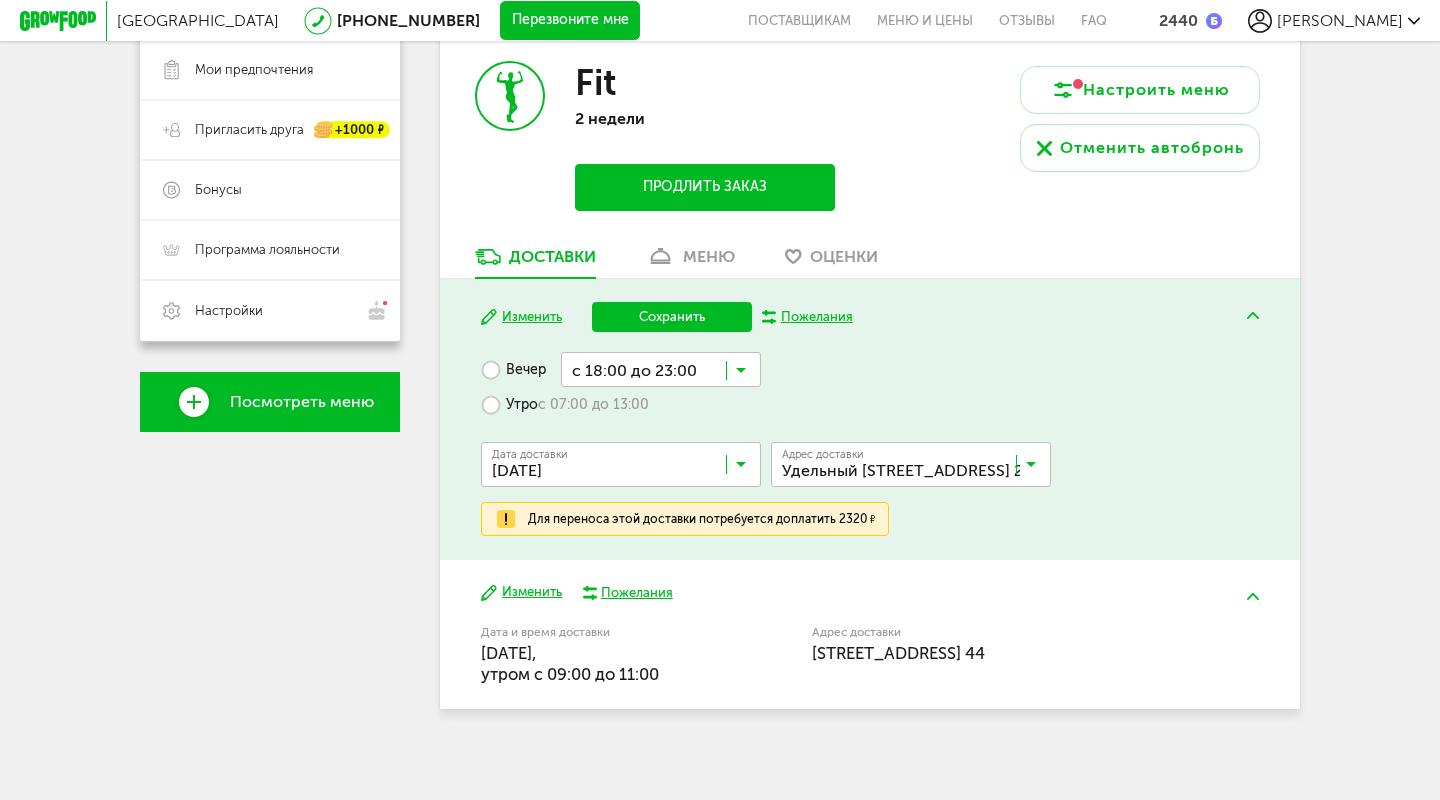 click on "Сохранить" at bounding box center (672, 317) 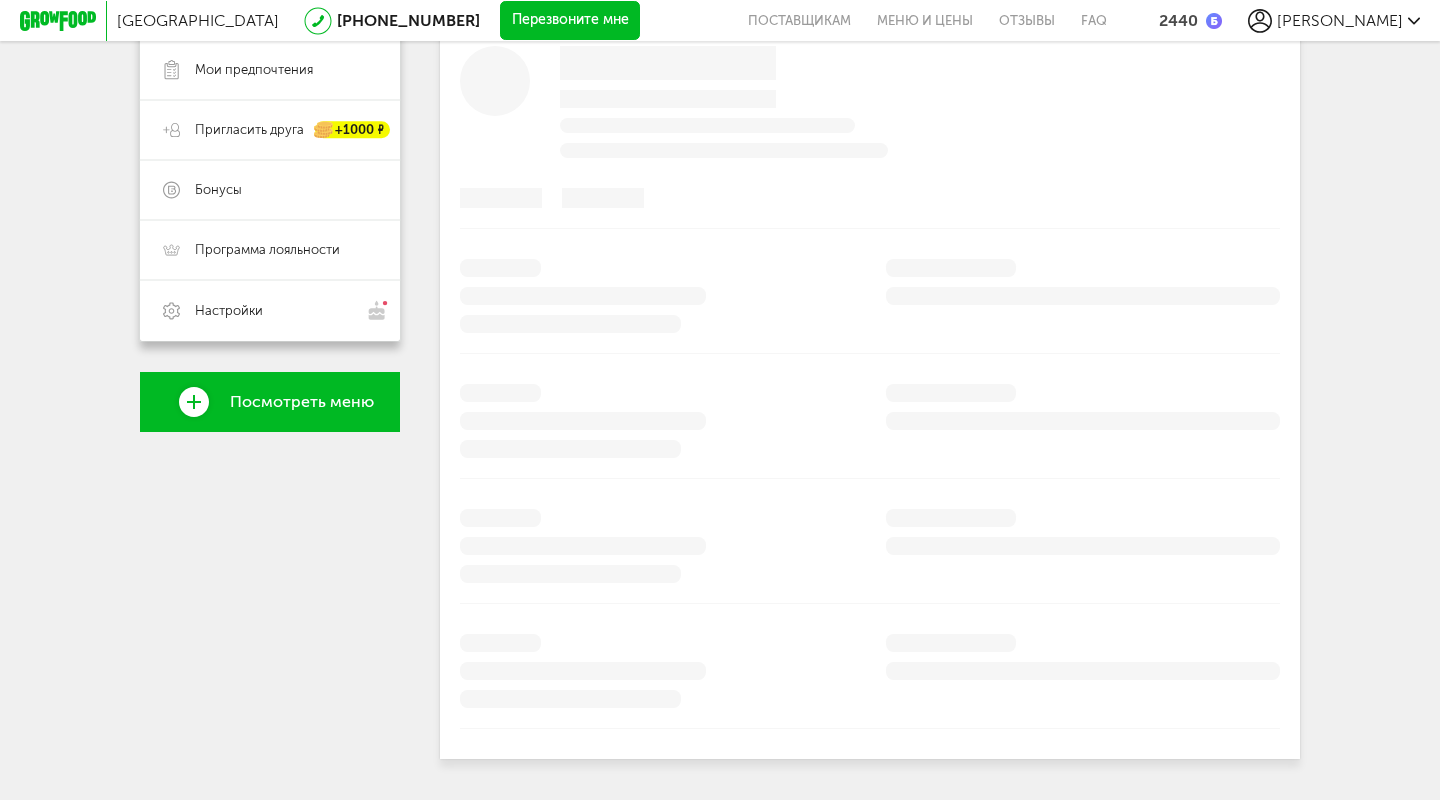 scroll, scrollTop: 295, scrollLeft: 0, axis: vertical 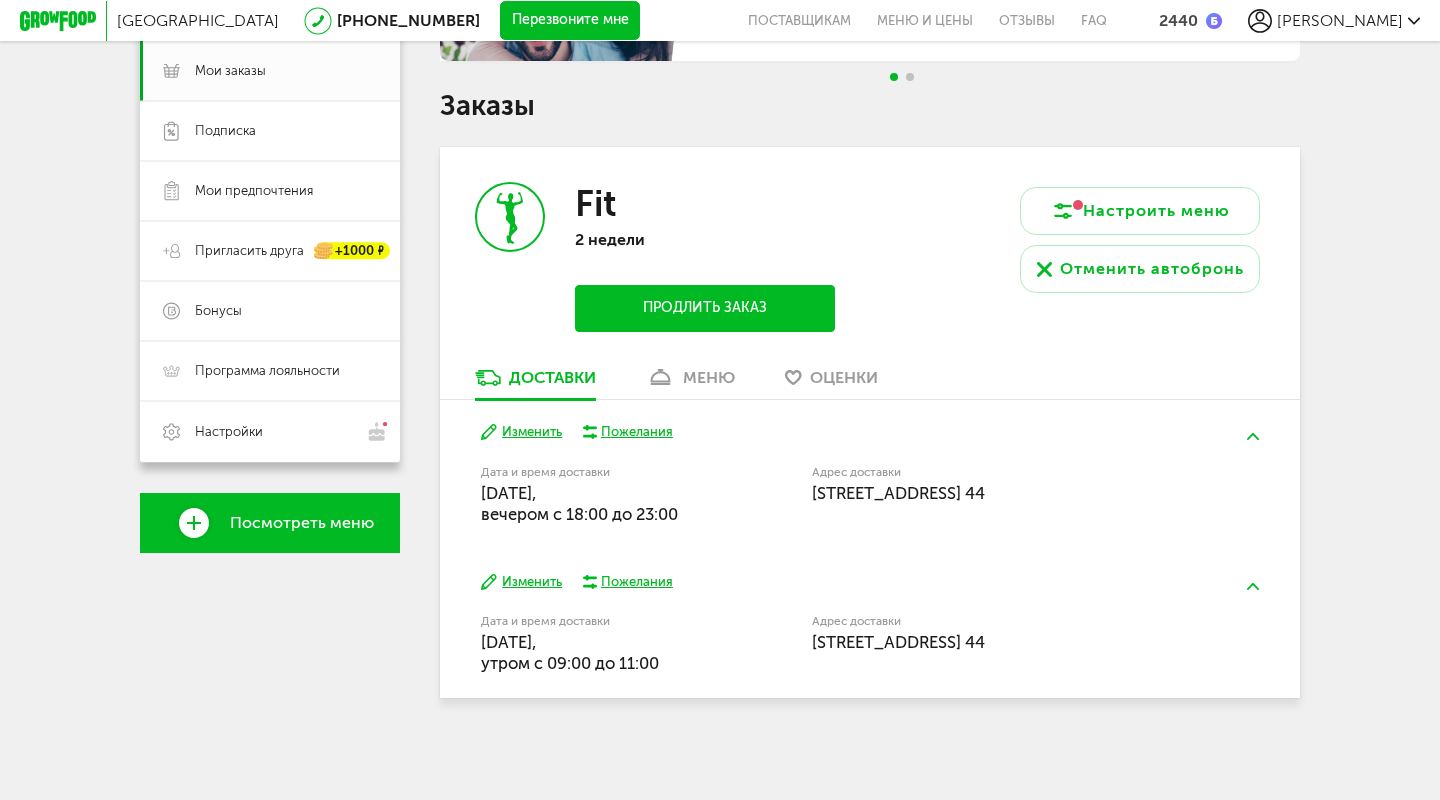 click on "Изменить" at bounding box center (521, 432) 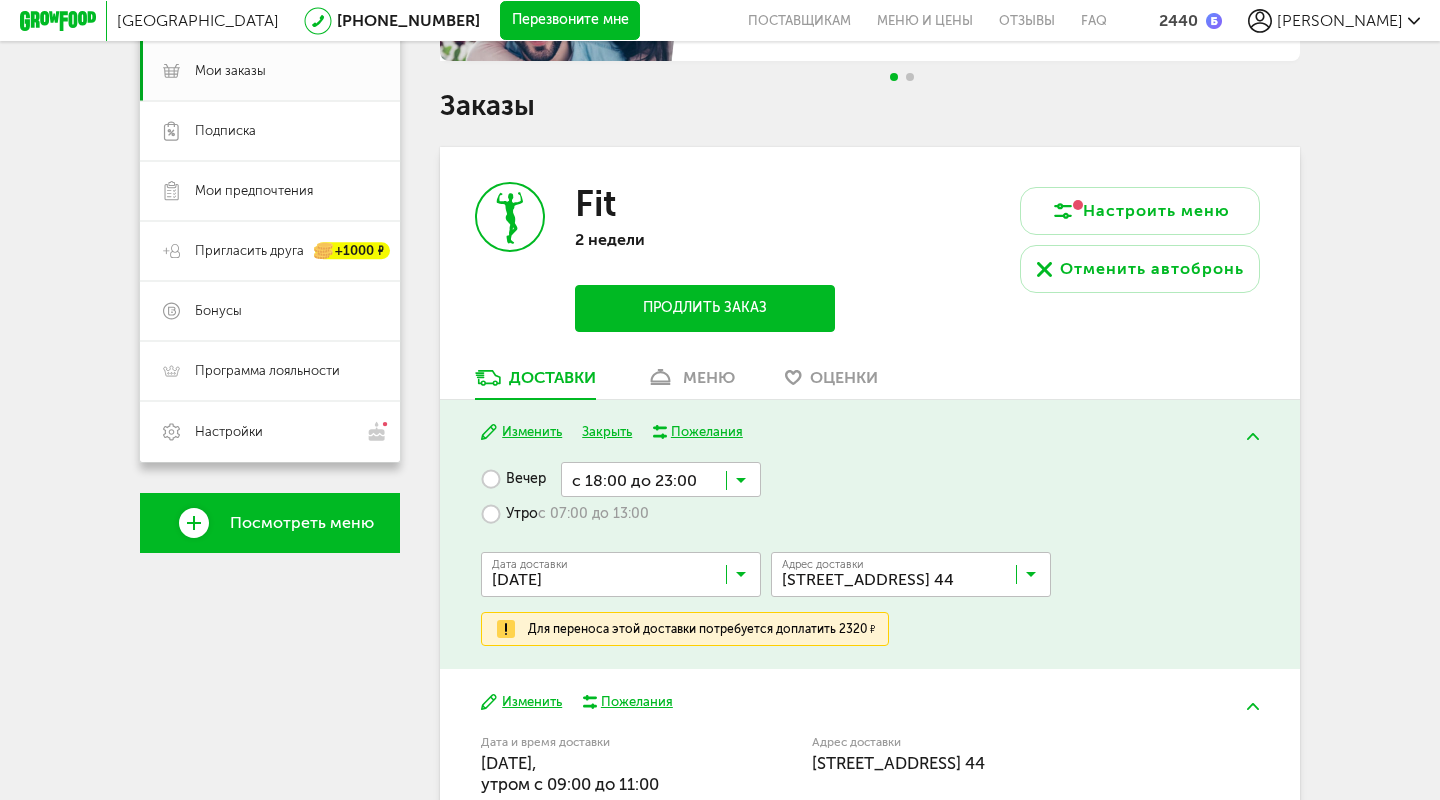 click on "Закрыть" at bounding box center [607, 432] 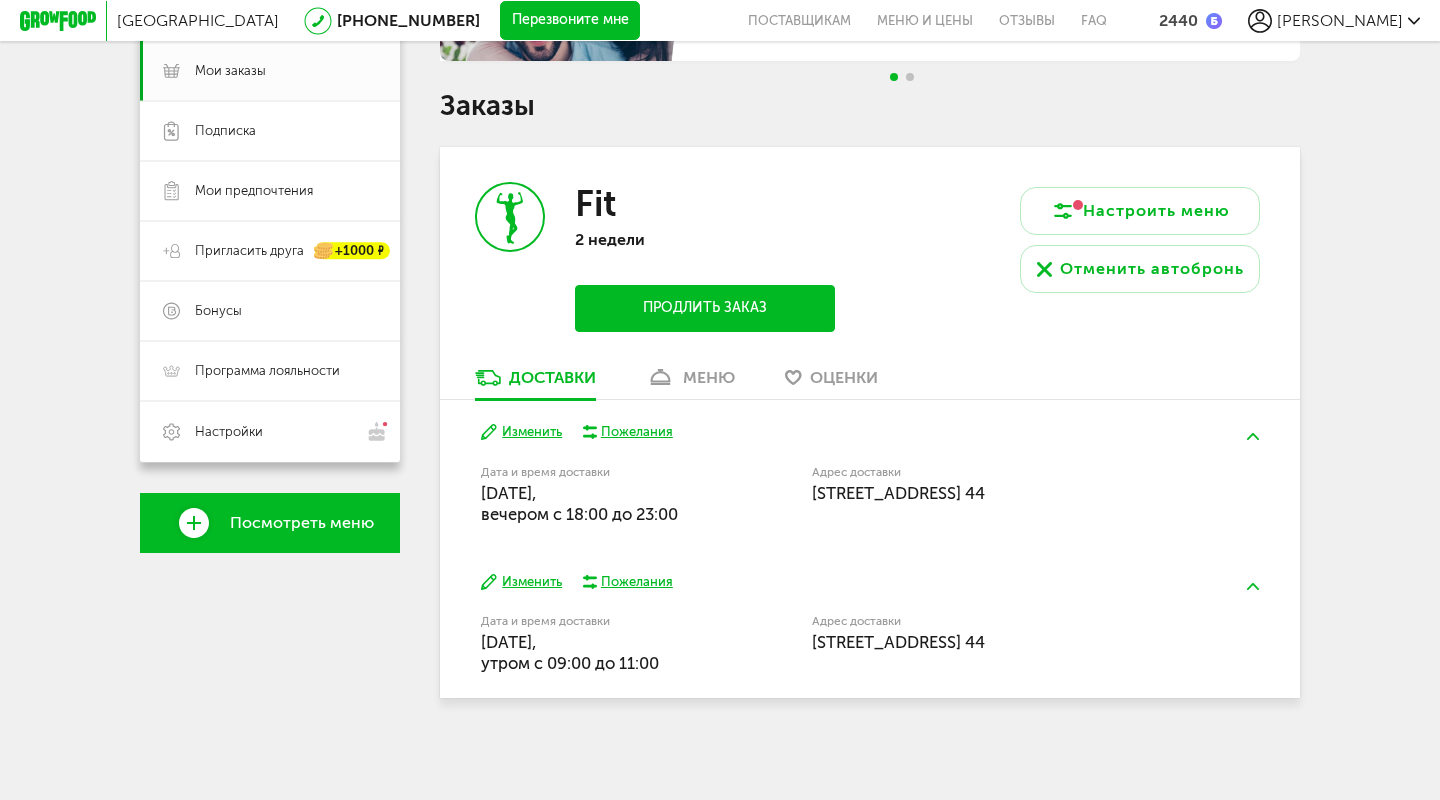 click on "Изменить" at bounding box center [521, 432] 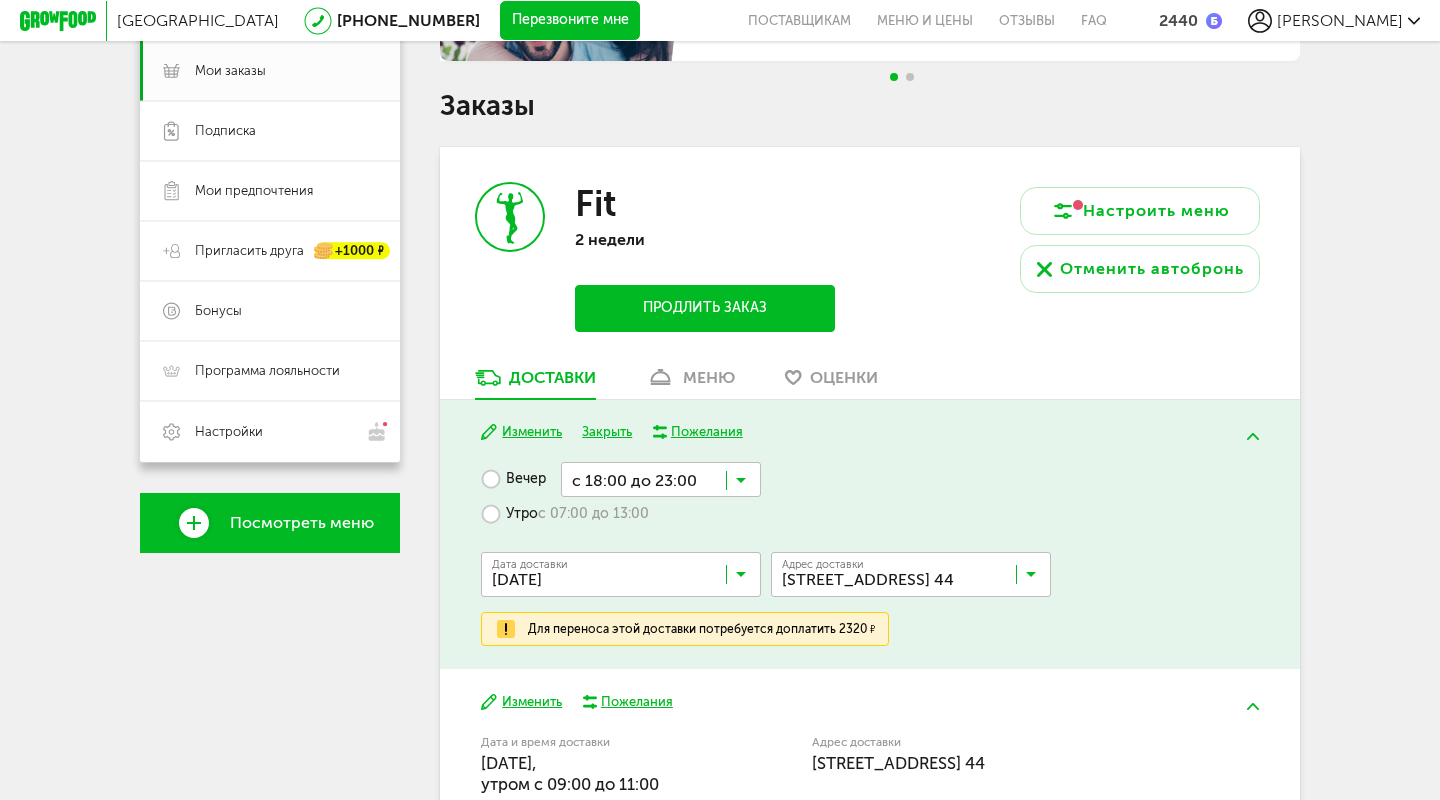 click at bounding box center (661, 479) 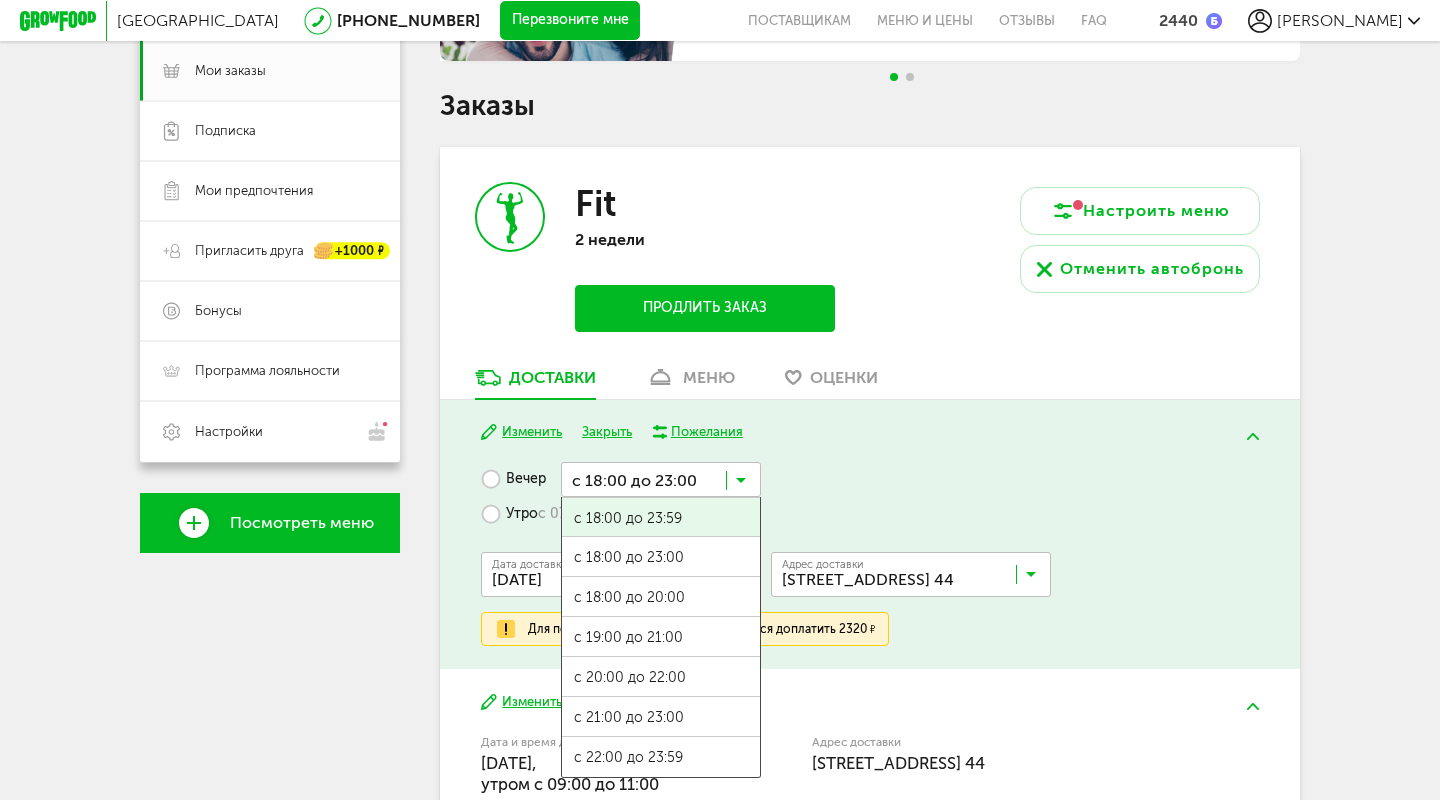 click on "Вечер       с 18:00 до 23:00           Загрузка...     с 18:00 до 23:59 с 18:00 до 23:00 с 18:00 до 20:00 с 19:00 до 21:00 с 20:00 до 22:00 с 21:00 до 23:00 с 22:00 до 23:59     Утро  с 07:00 до 13:00     Дата доставки     14 июля, понедельник           Загрузка...       Адрес           Квартира     Комментарий для курьера         Адрес доставки     улица Восстания, 37-39, кв. 44           Загрузка...             Для переноса этой доставки потребуется доплатить 2320 ₽" at bounding box center [869, 554] 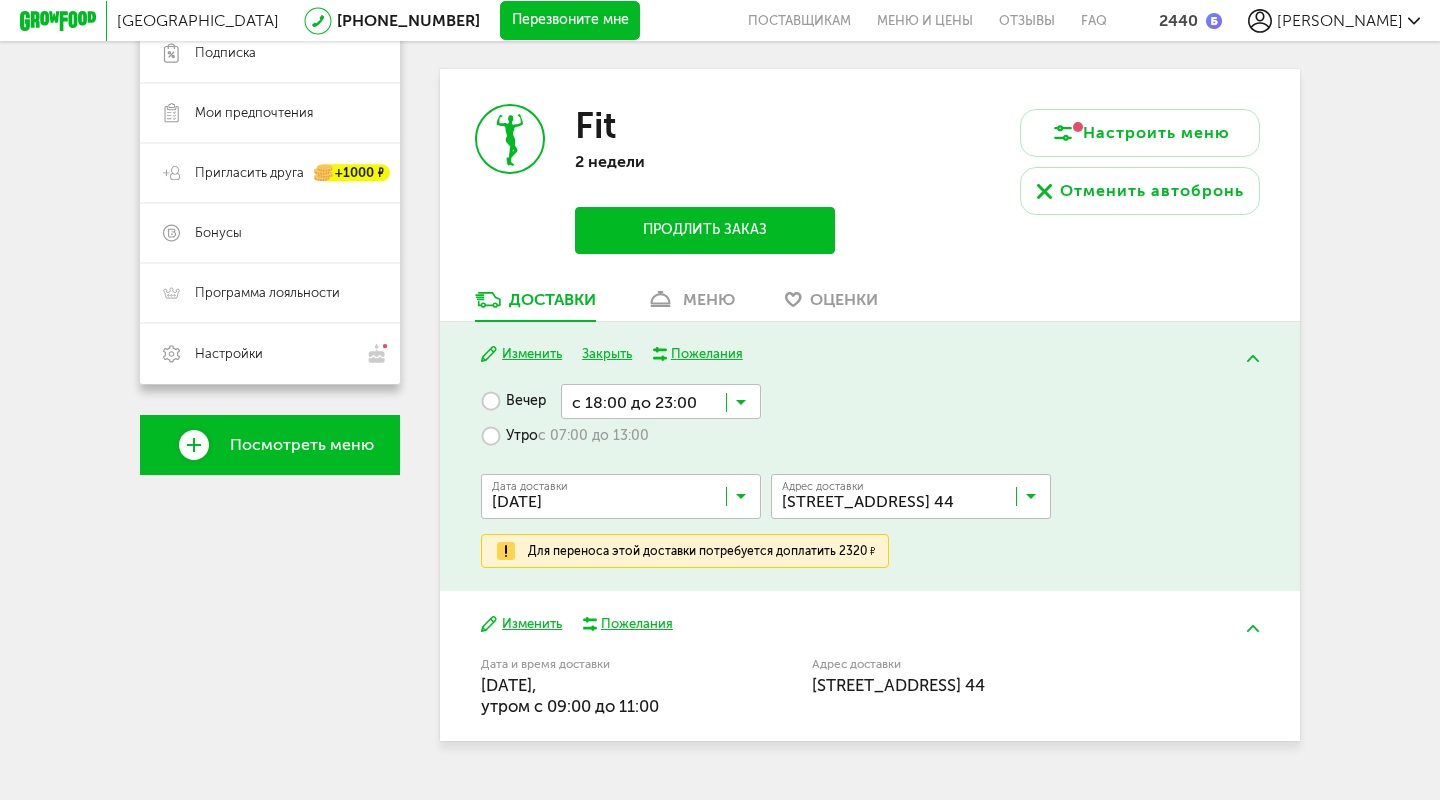 scroll, scrollTop: 374, scrollLeft: 0, axis: vertical 